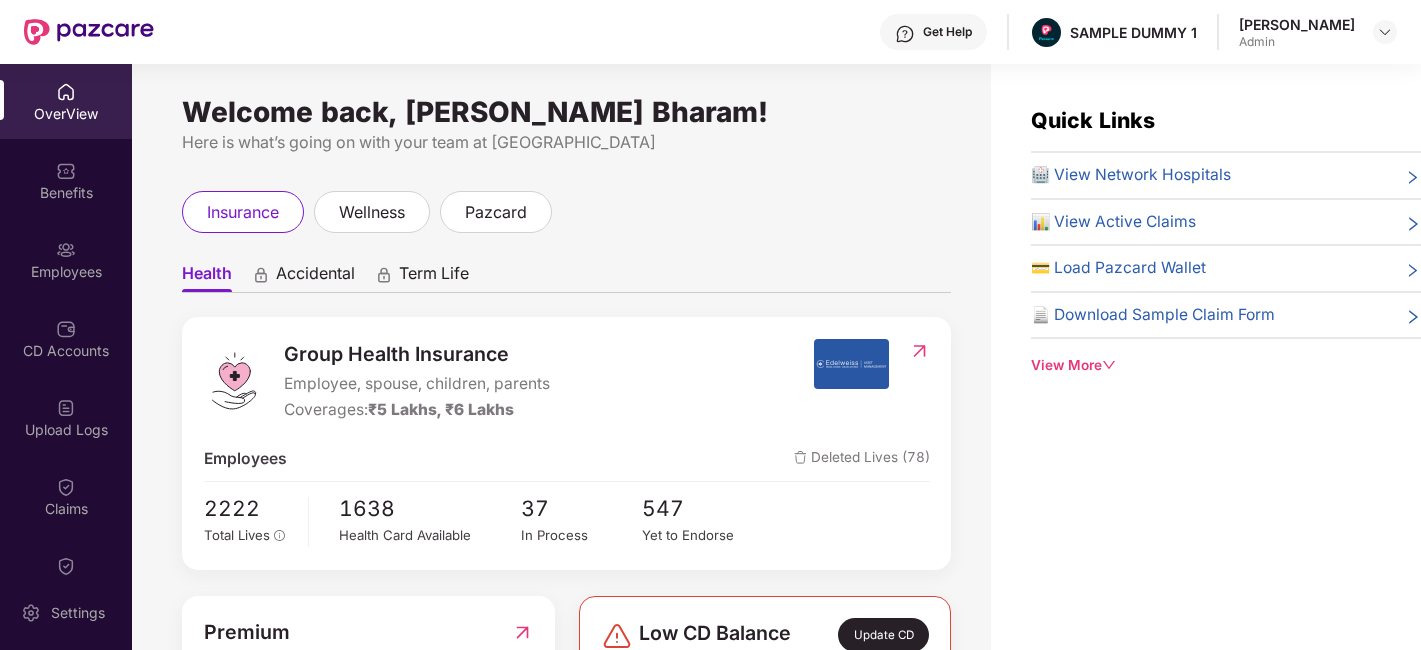 scroll, scrollTop: 0, scrollLeft: 0, axis: both 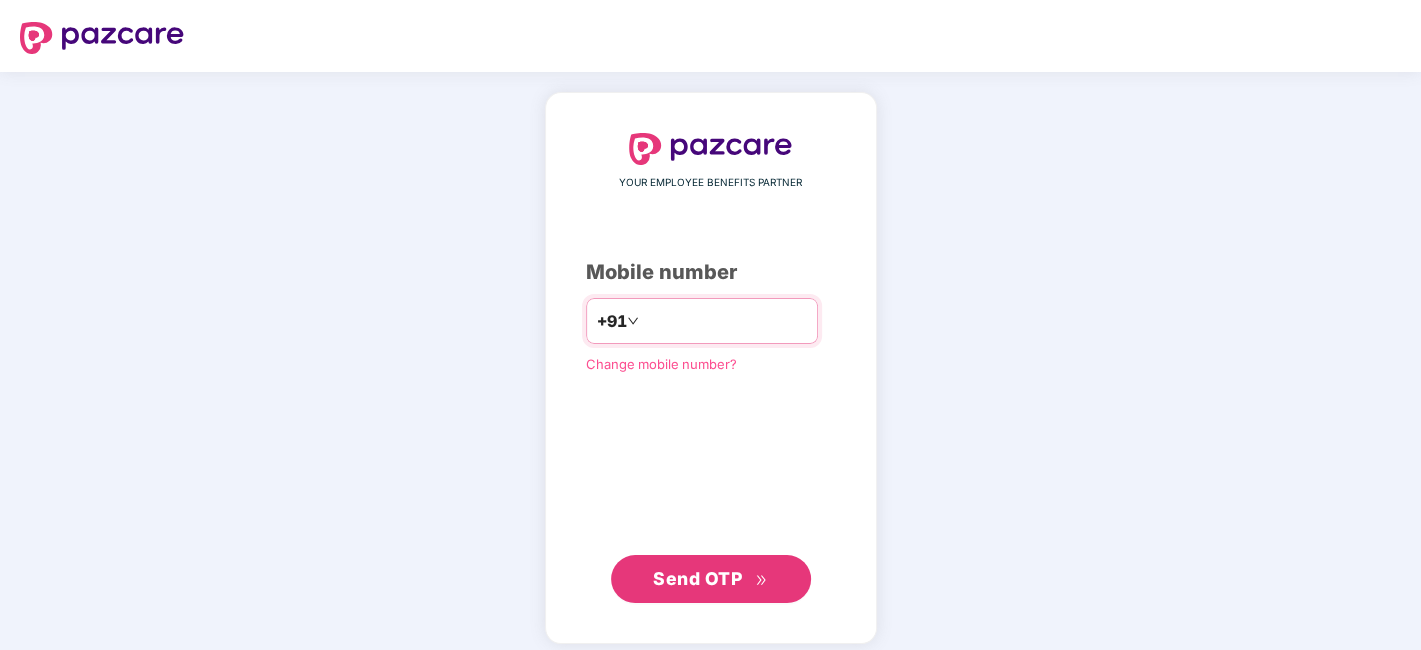 click at bounding box center [725, 321] 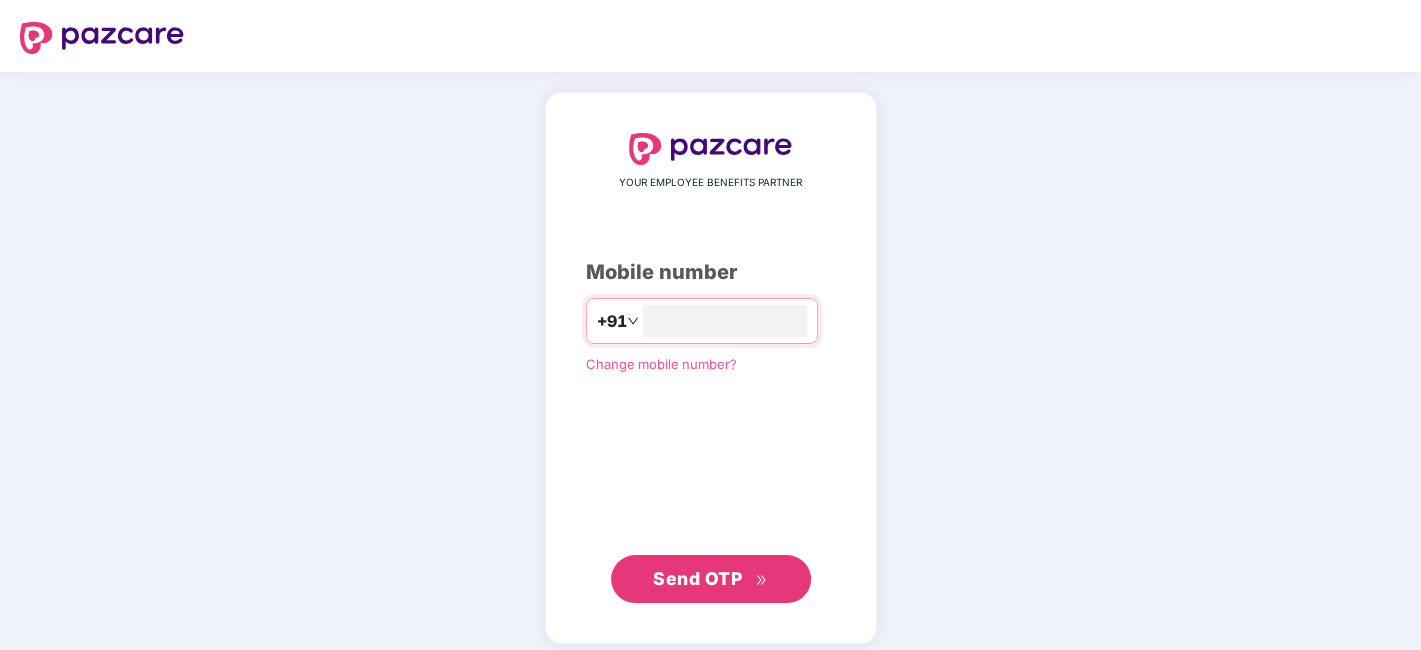 type on "**********" 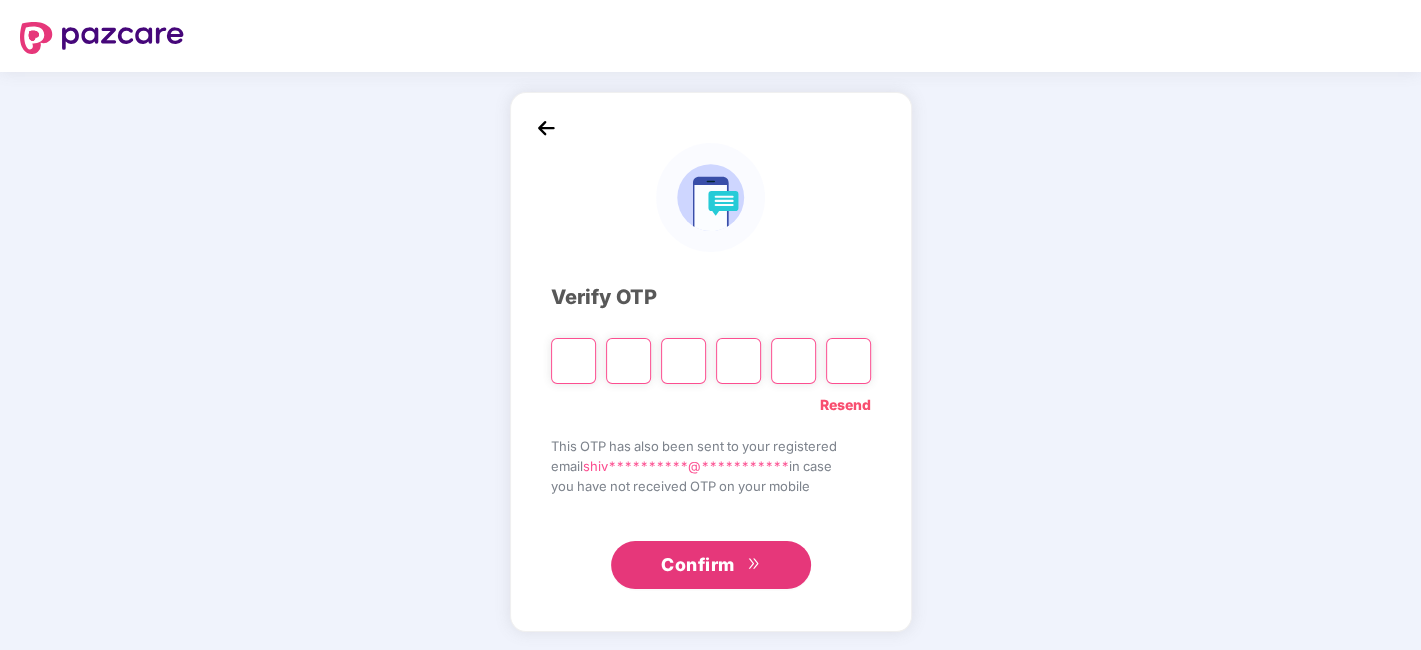 type on "*" 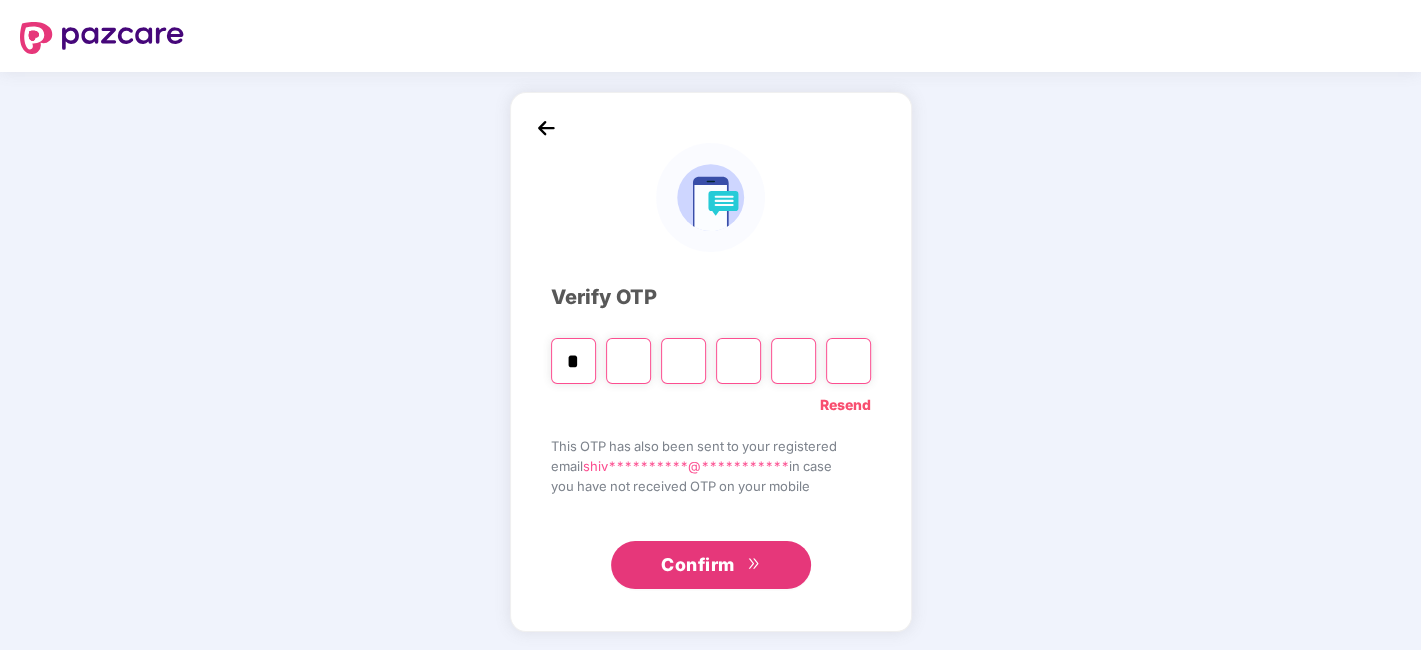 type on "*" 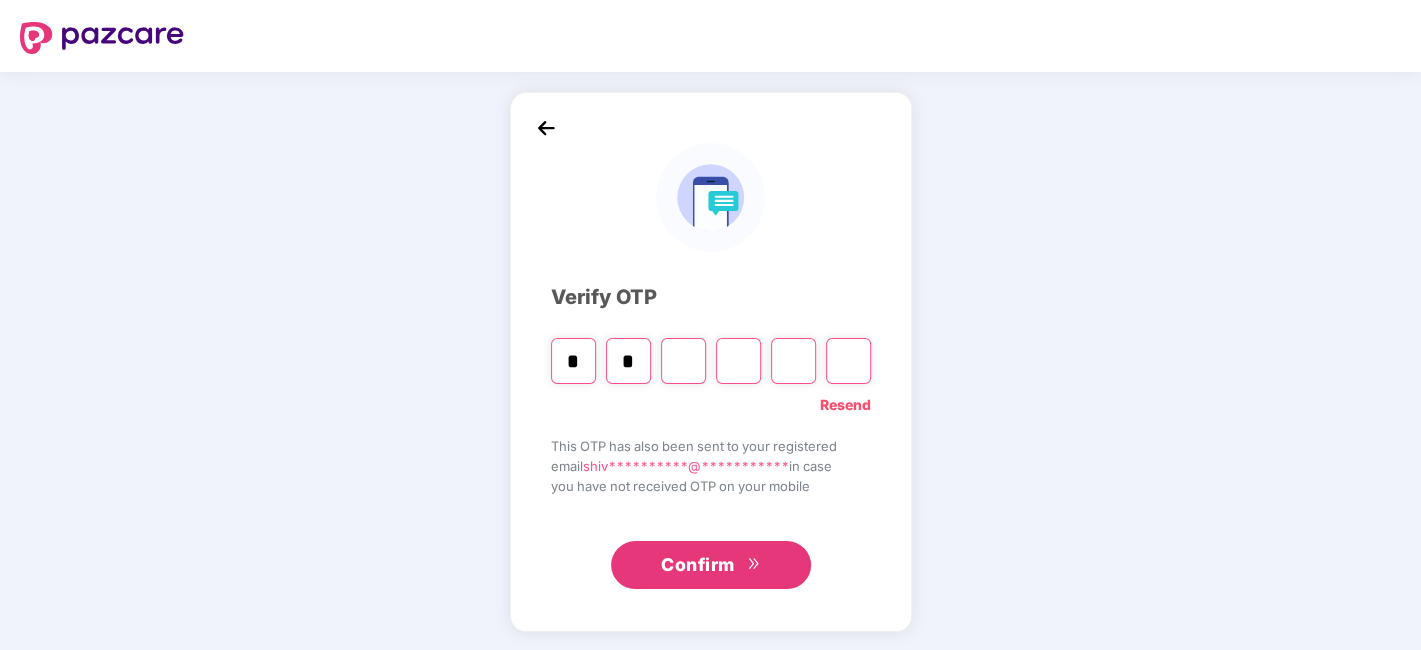 type on "*" 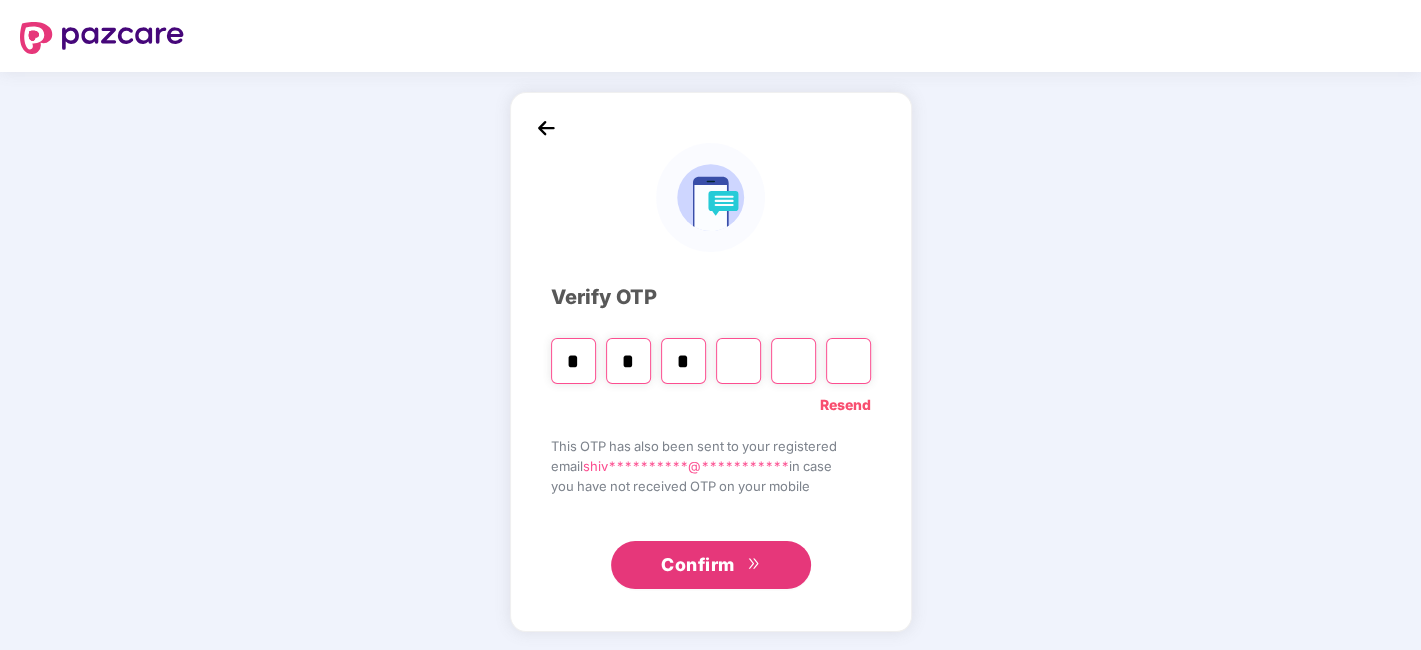 type on "*" 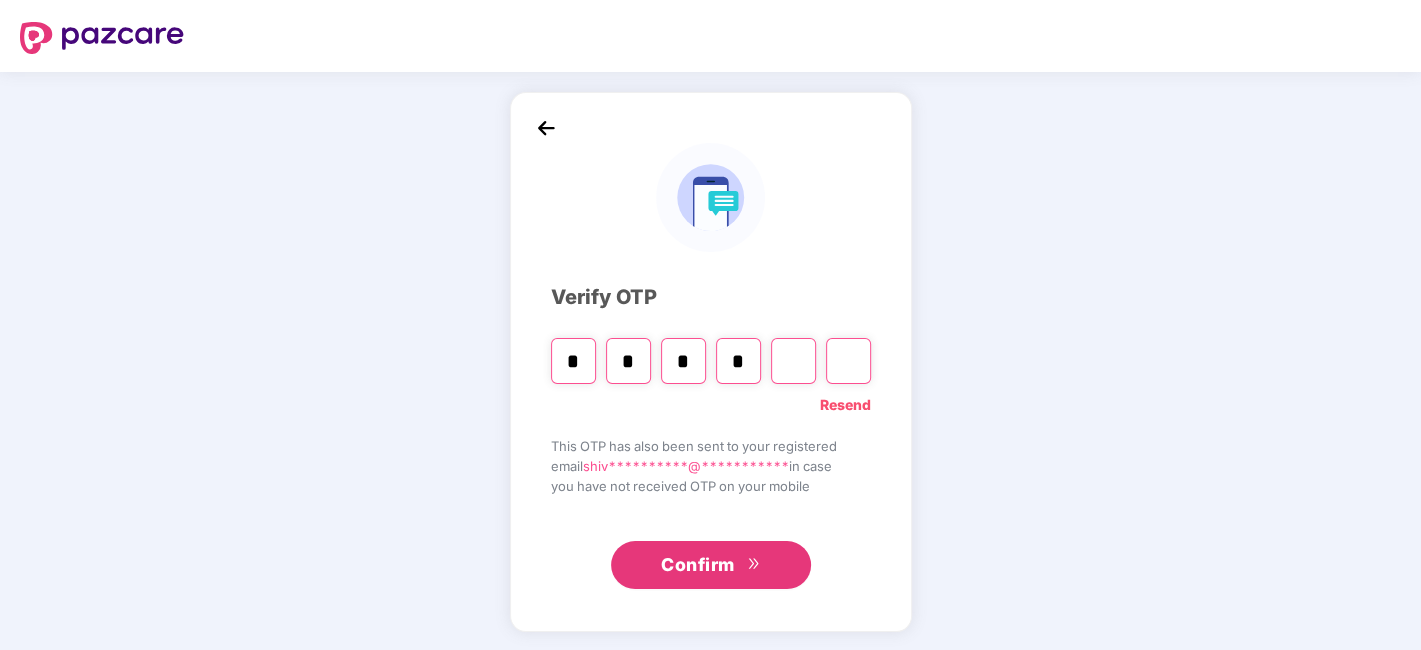 type on "*" 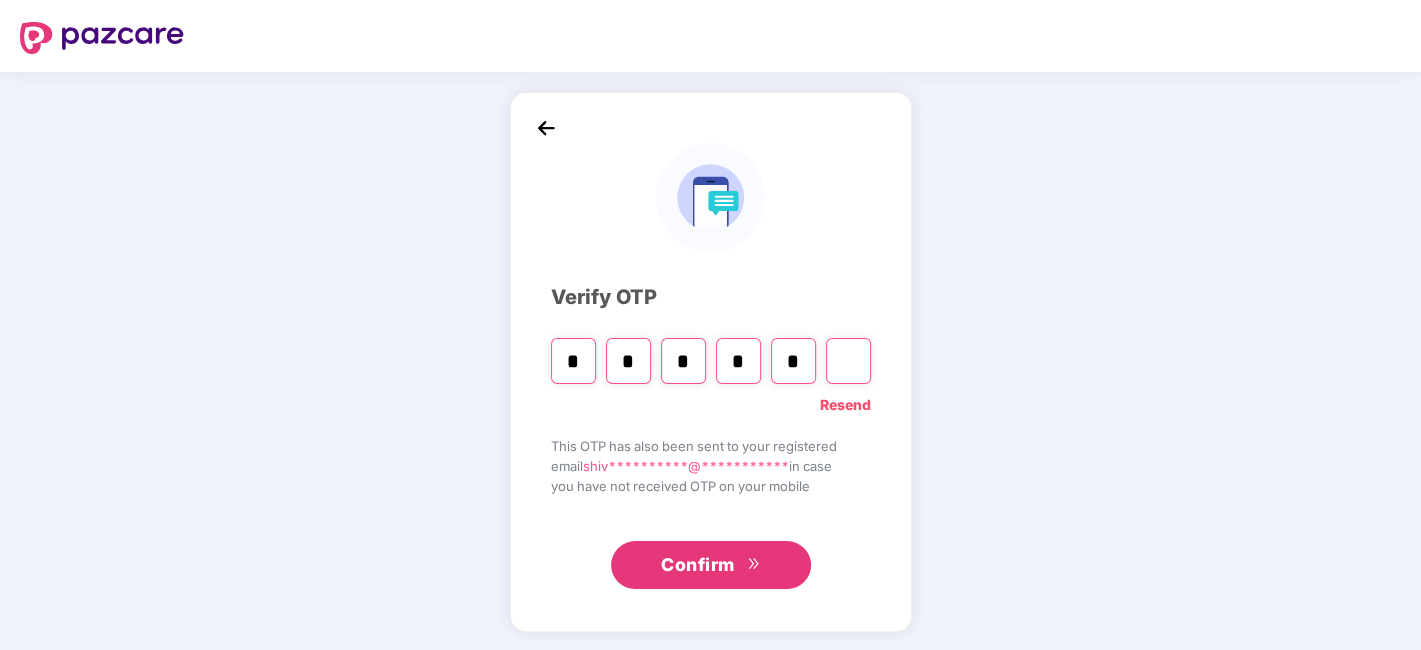 type on "*" 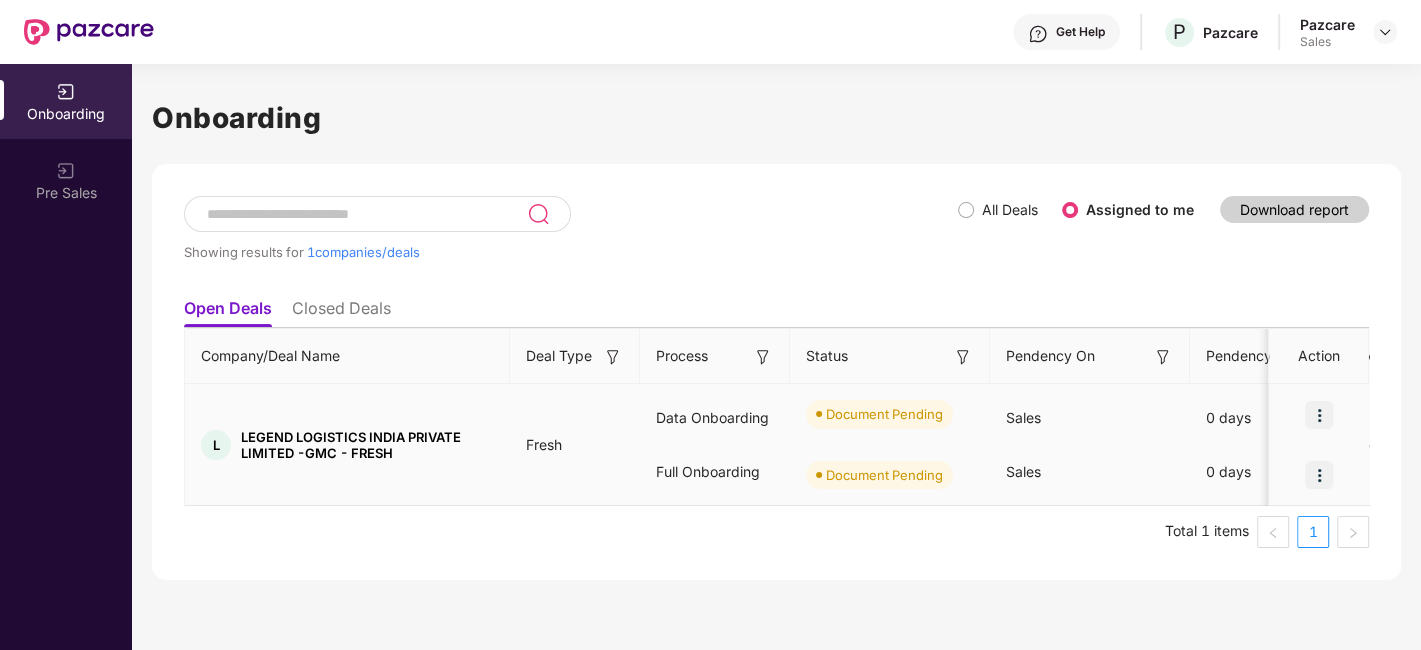 click at bounding box center (1319, 415) 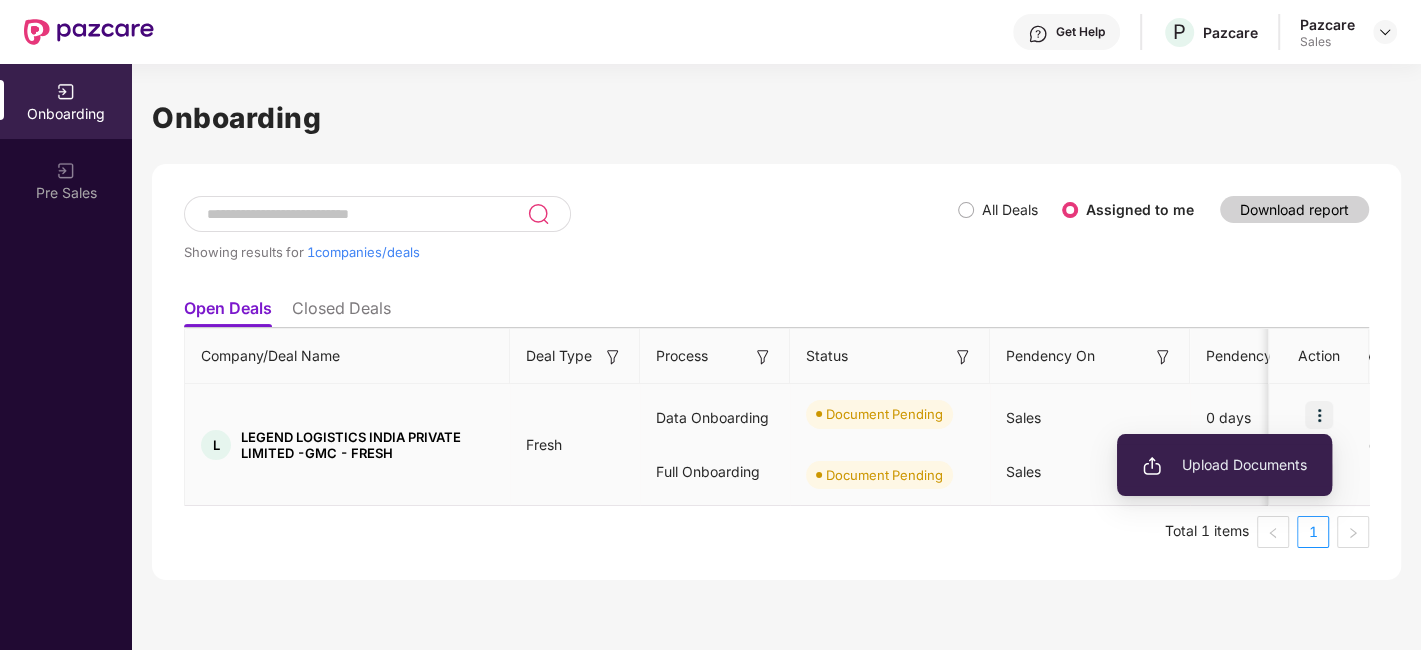 click on "Upload Documents" at bounding box center (1224, 465) 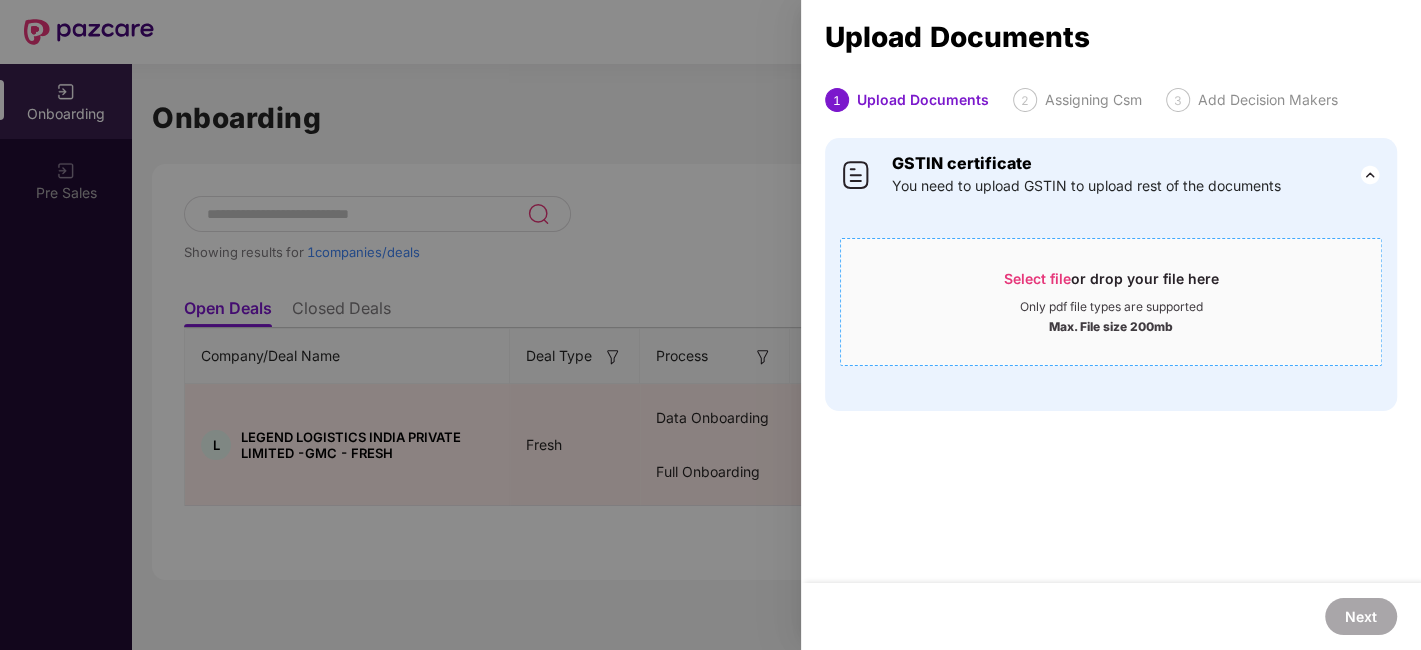 click on "Select file" at bounding box center (1037, 278) 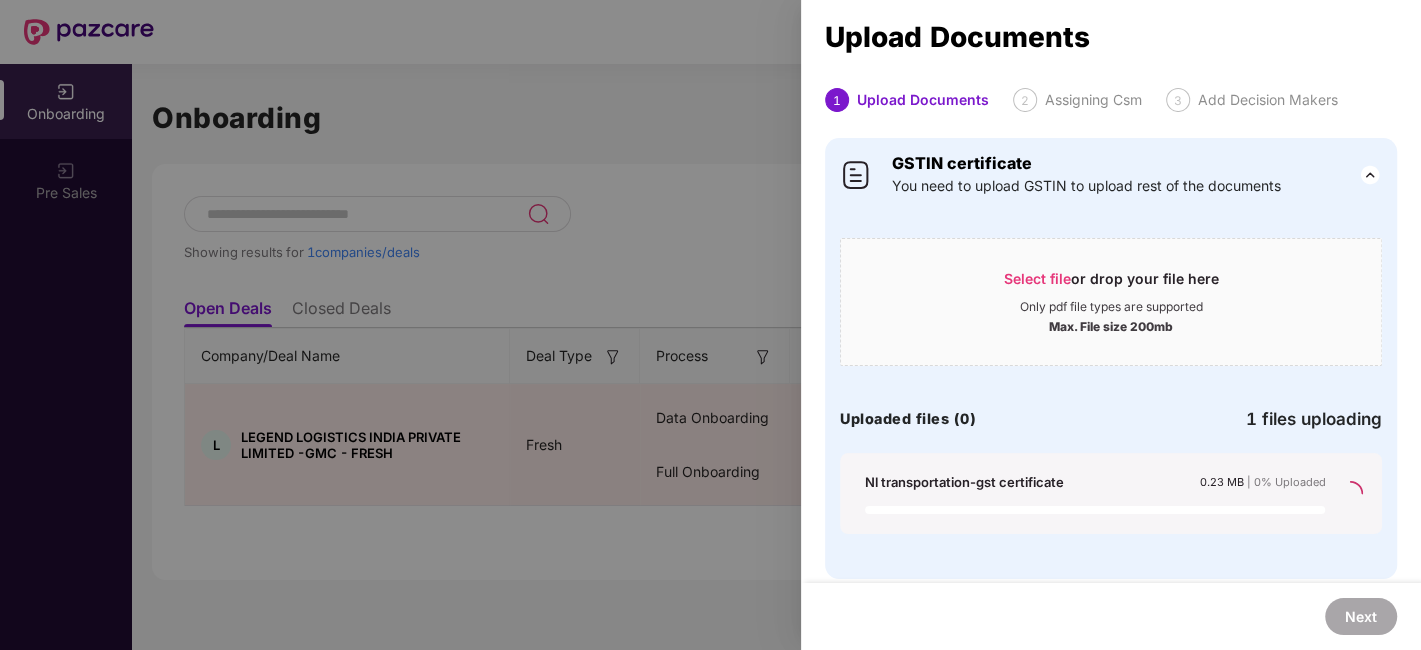 scroll, scrollTop: 0, scrollLeft: 0, axis: both 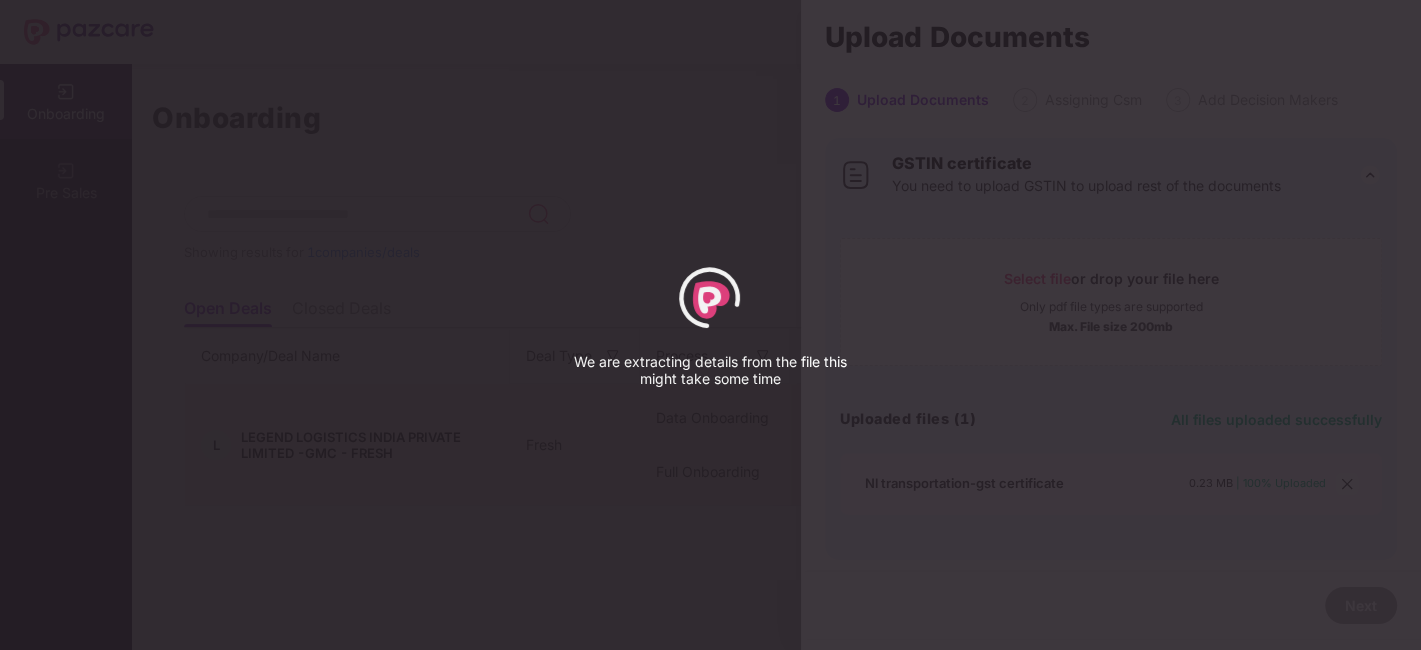 select on "*****" 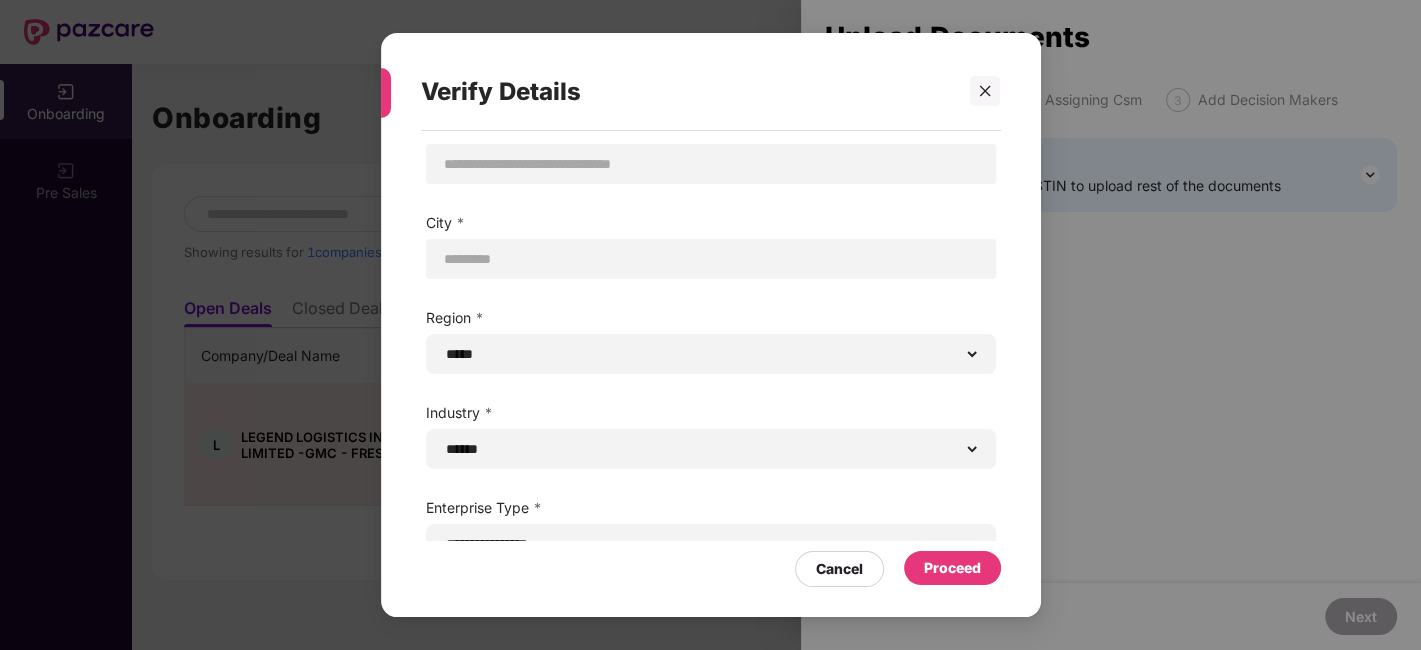 scroll, scrollTop: 76, scrollLeft: 0, axis: vertical 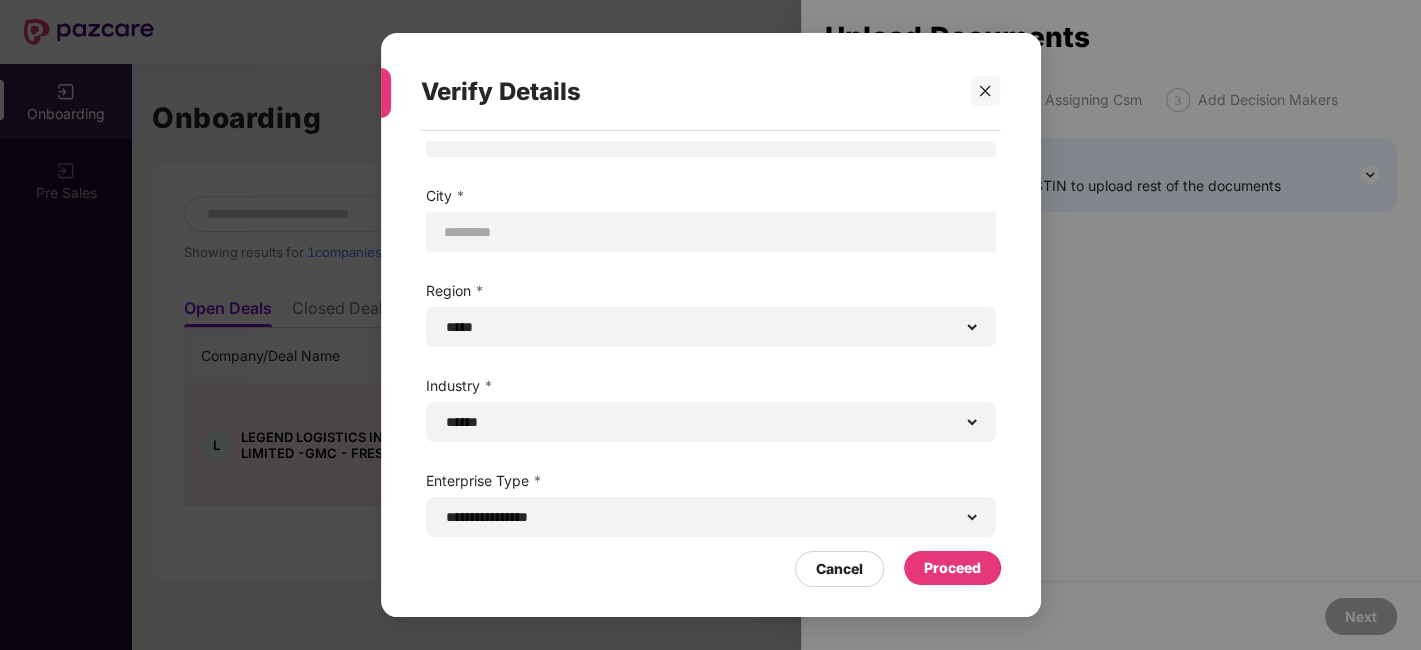 click on "Proceed" at bounding box center (952, 568) 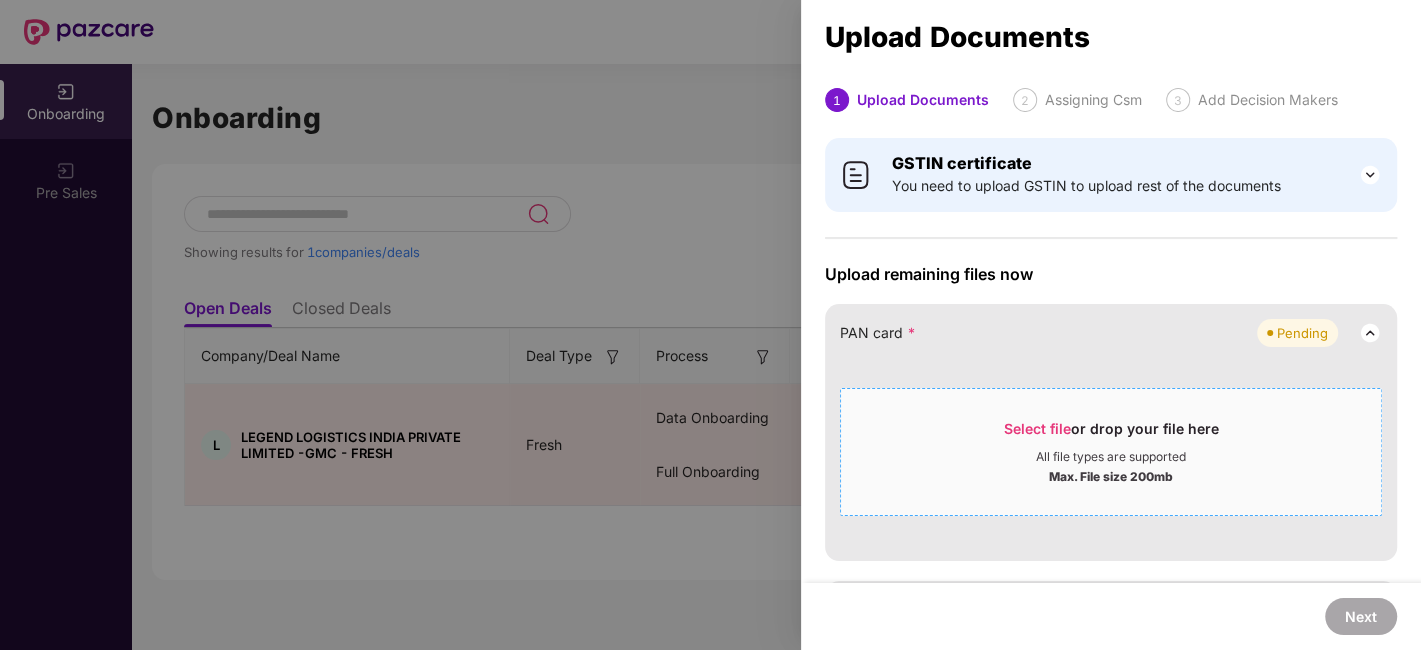 click on "Select file" at bounding box center (1037, 428) 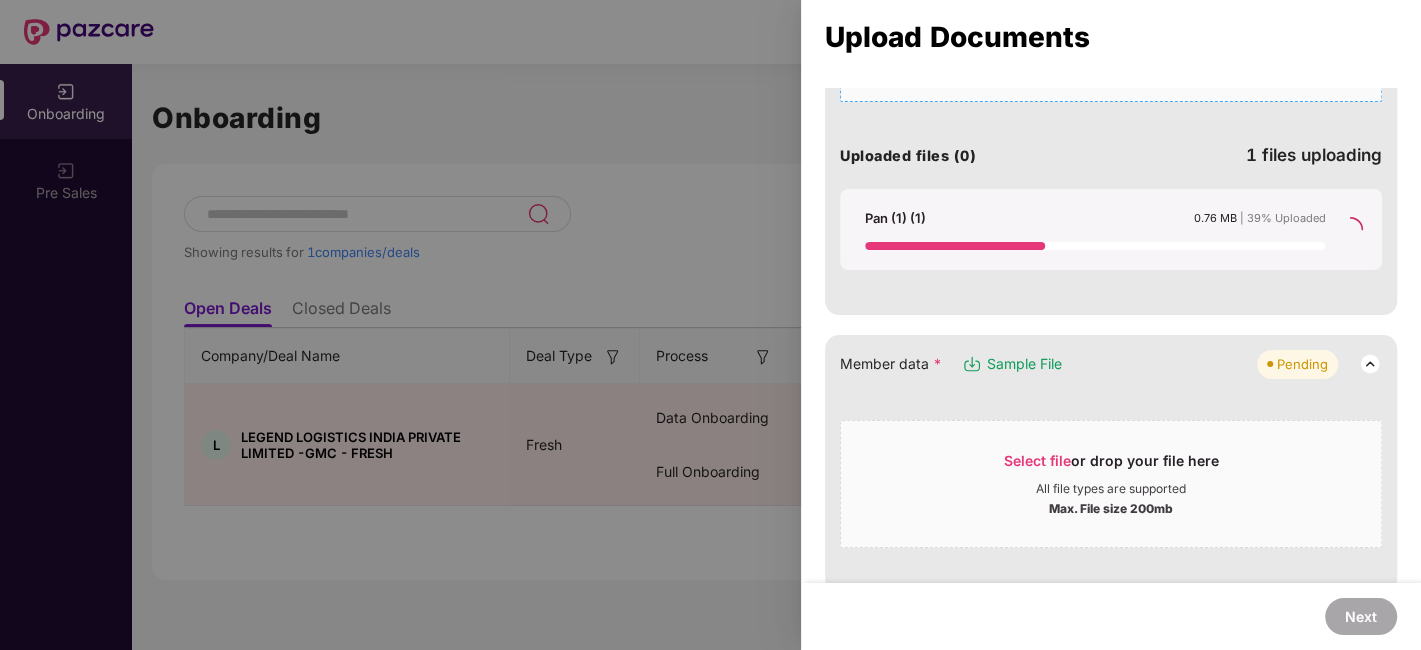 scroll, scrollTop: 444, scrollLeft: 0, axis: vertical 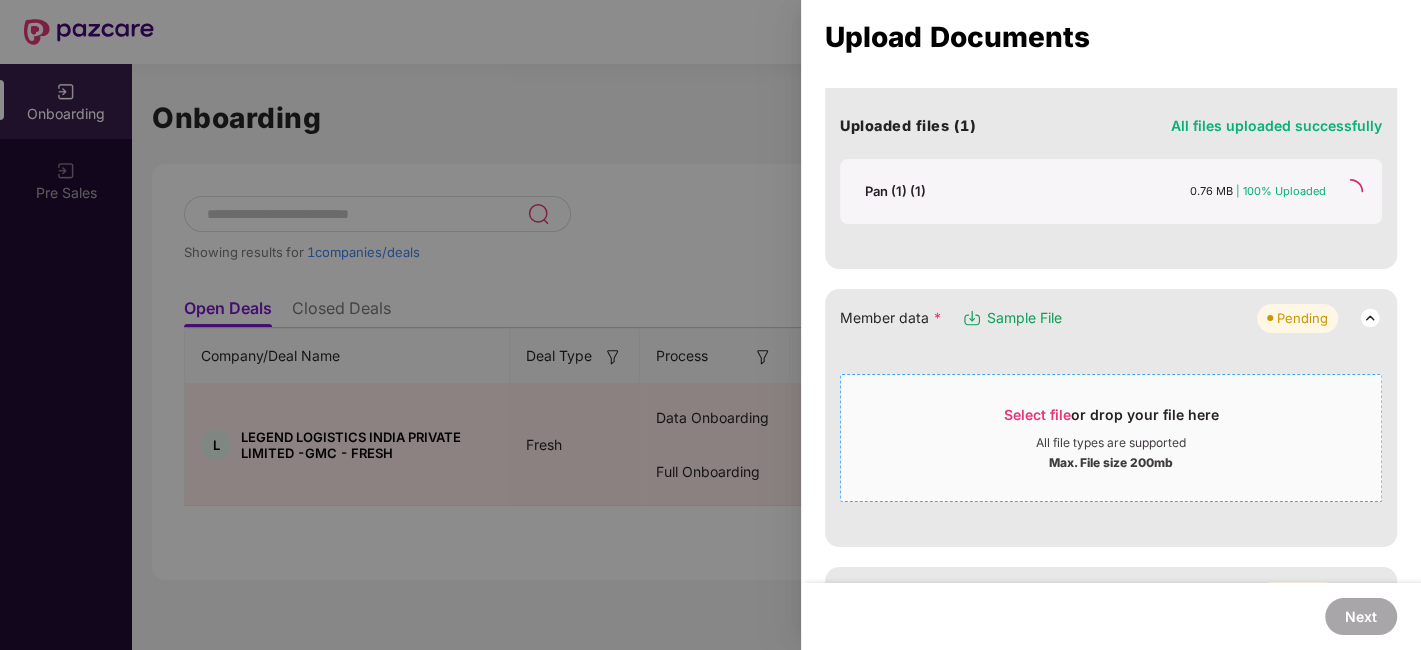 click on "Select file  or drop your file here" at bounding box center (1111, 420) 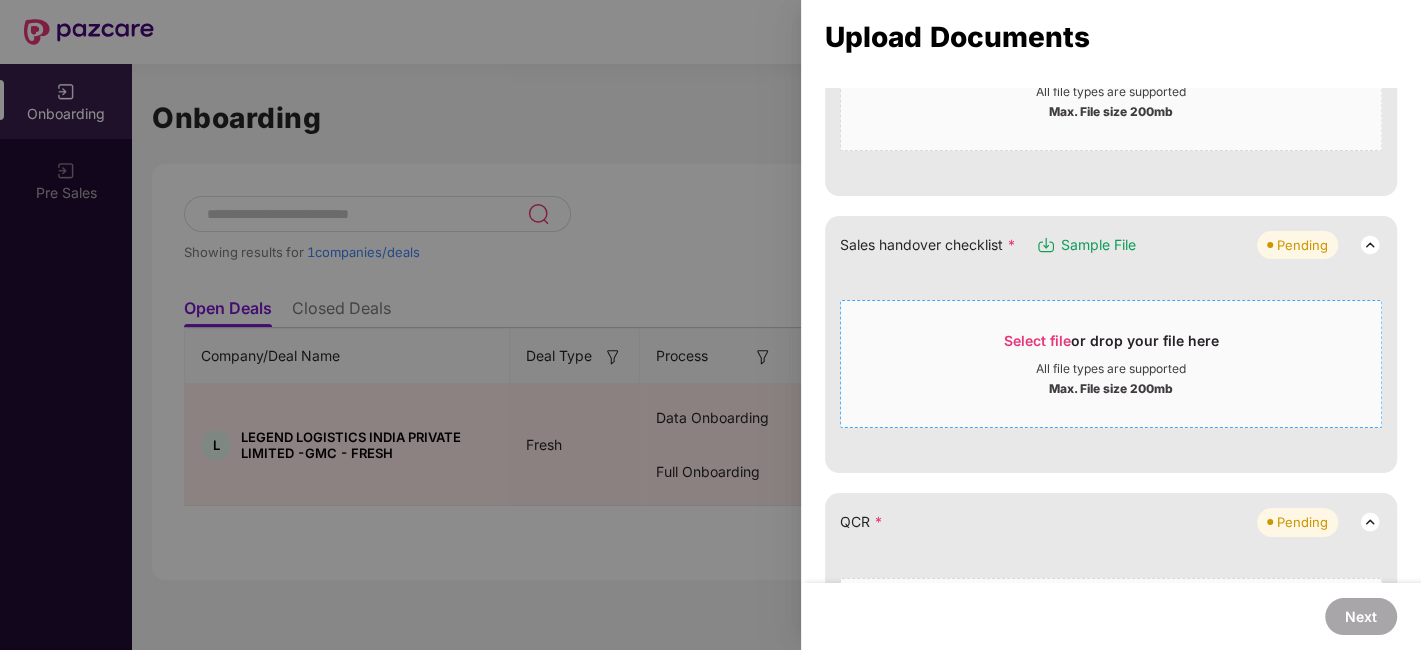 click on "Select file" at bounding box center (1037, 340) 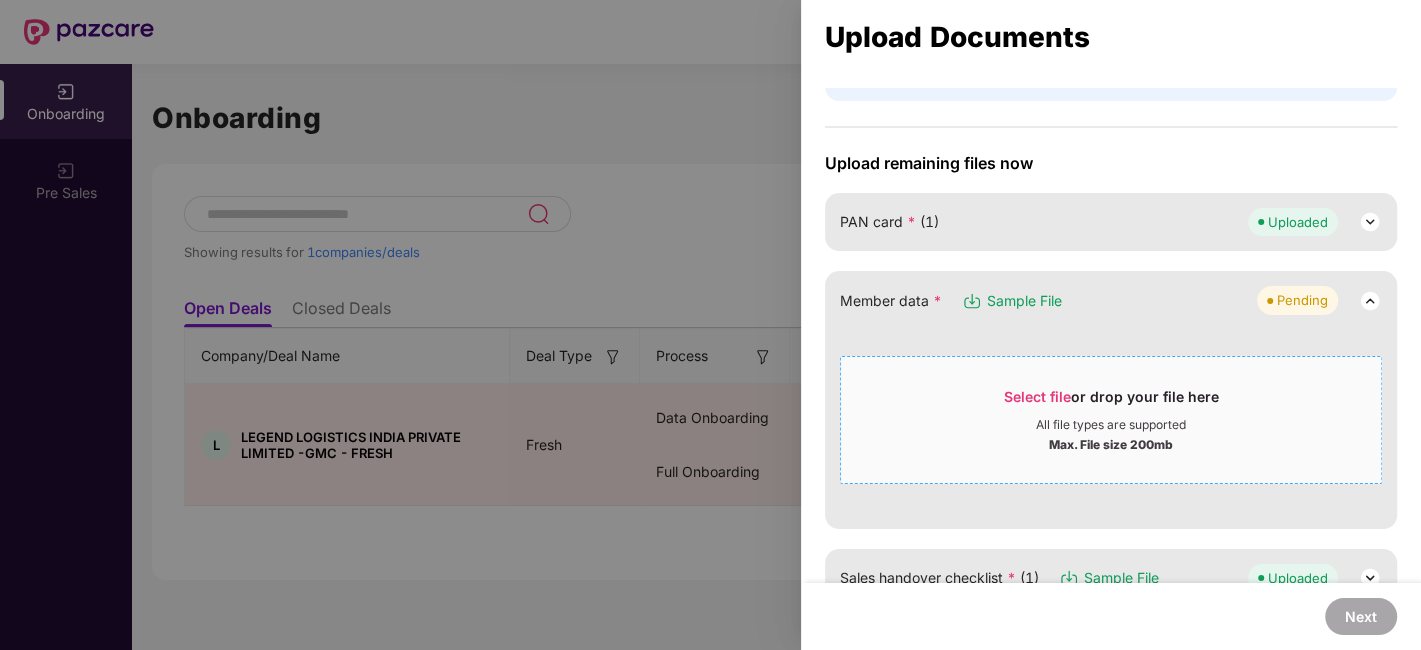 scroll, scrollTop: 333, scrollLeft: 0, axis: vertical 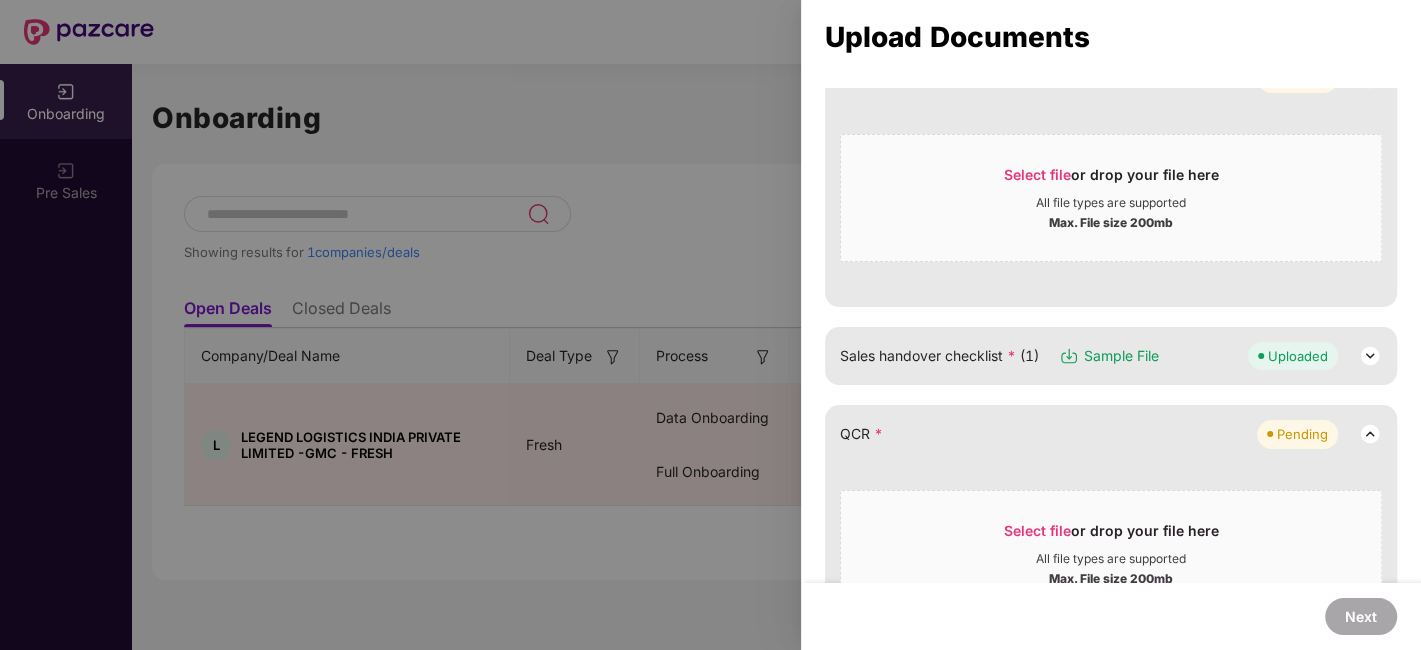 click at bounding box center (1370, 356) 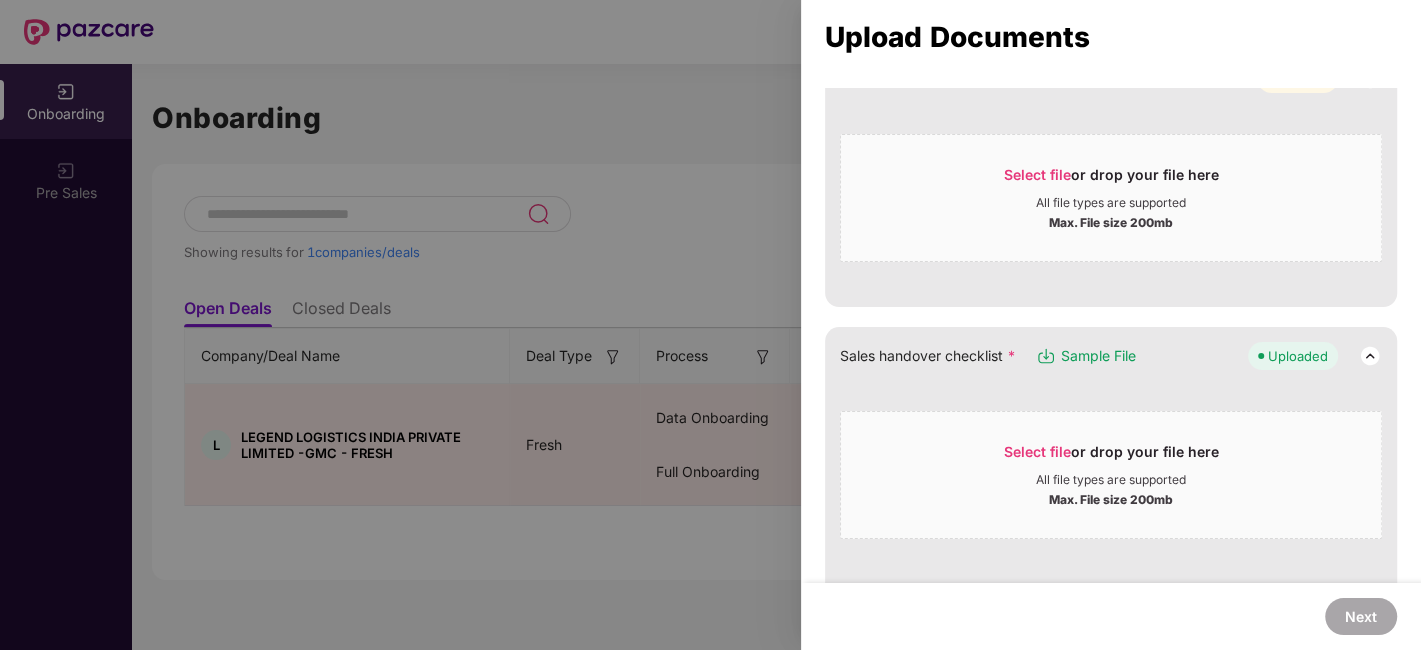 scroll, scrollTop: 555, scrollLeft: 0, axis: vertical 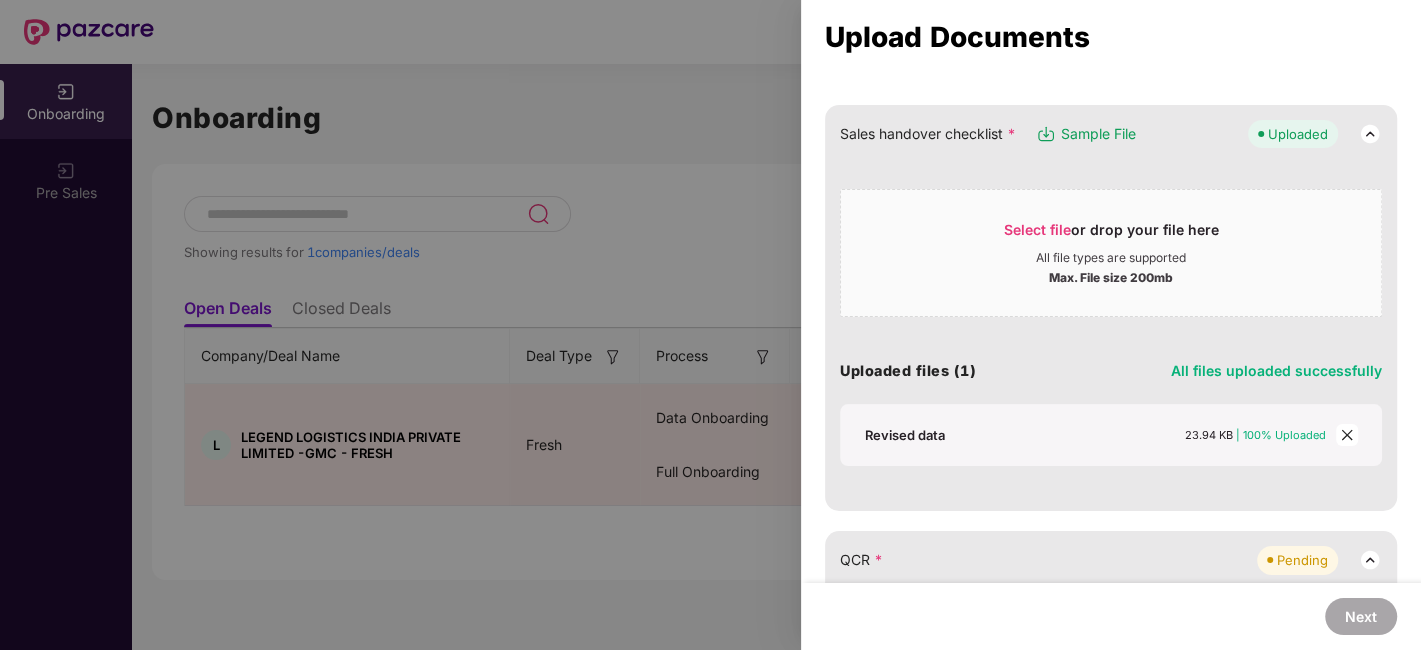 click 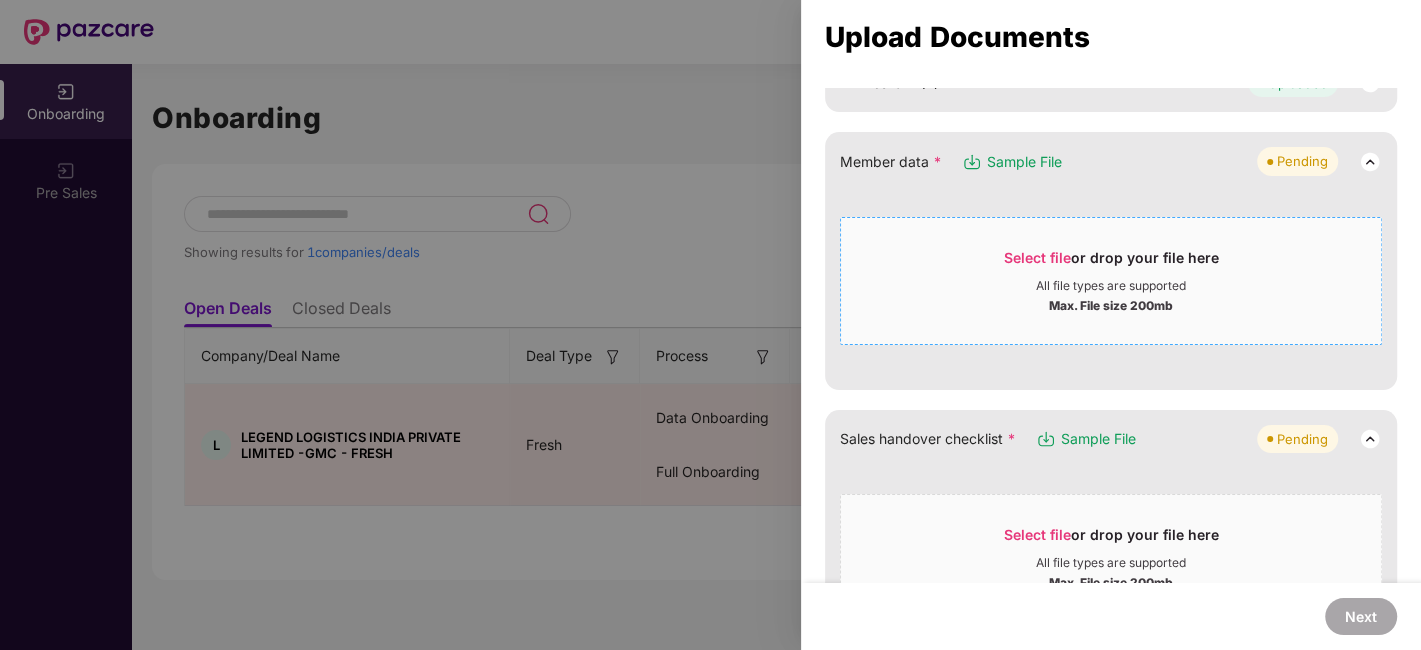 scroll, scrollTop: 222, scrollLeft: 0, axis: vertical 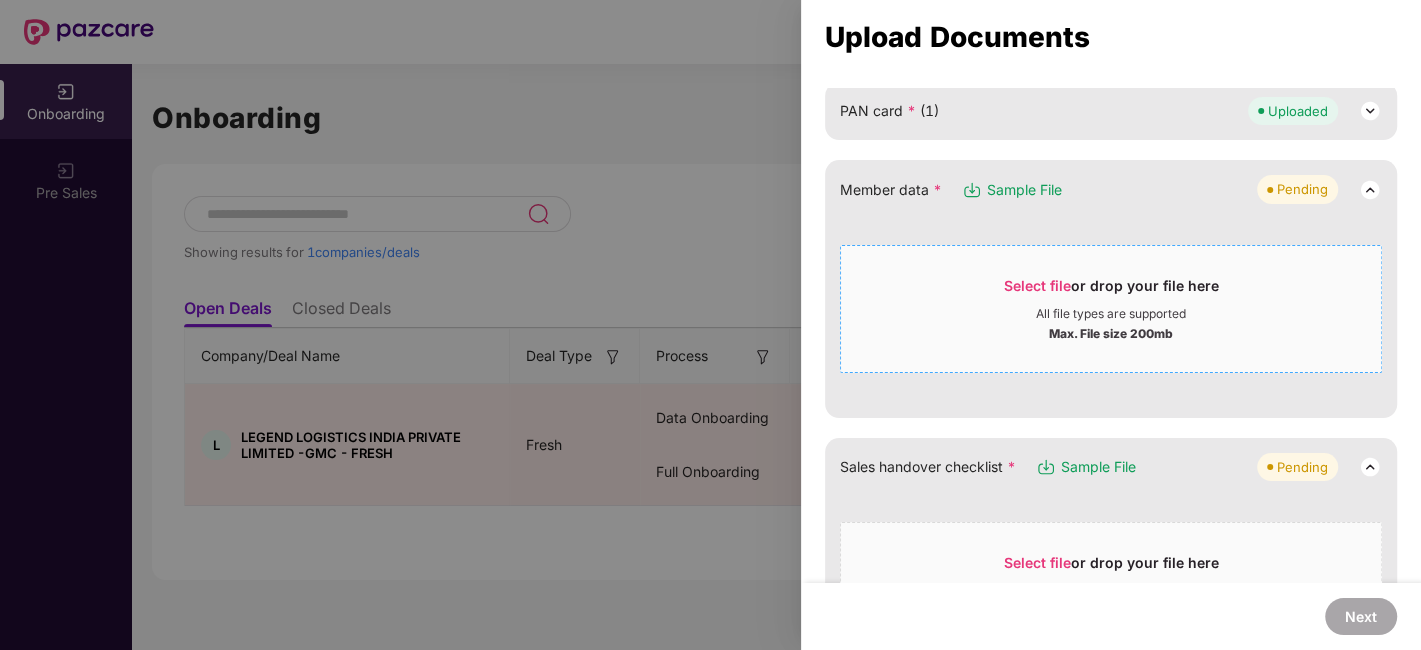 click on "Select file" at bounding box center [1037, 285] 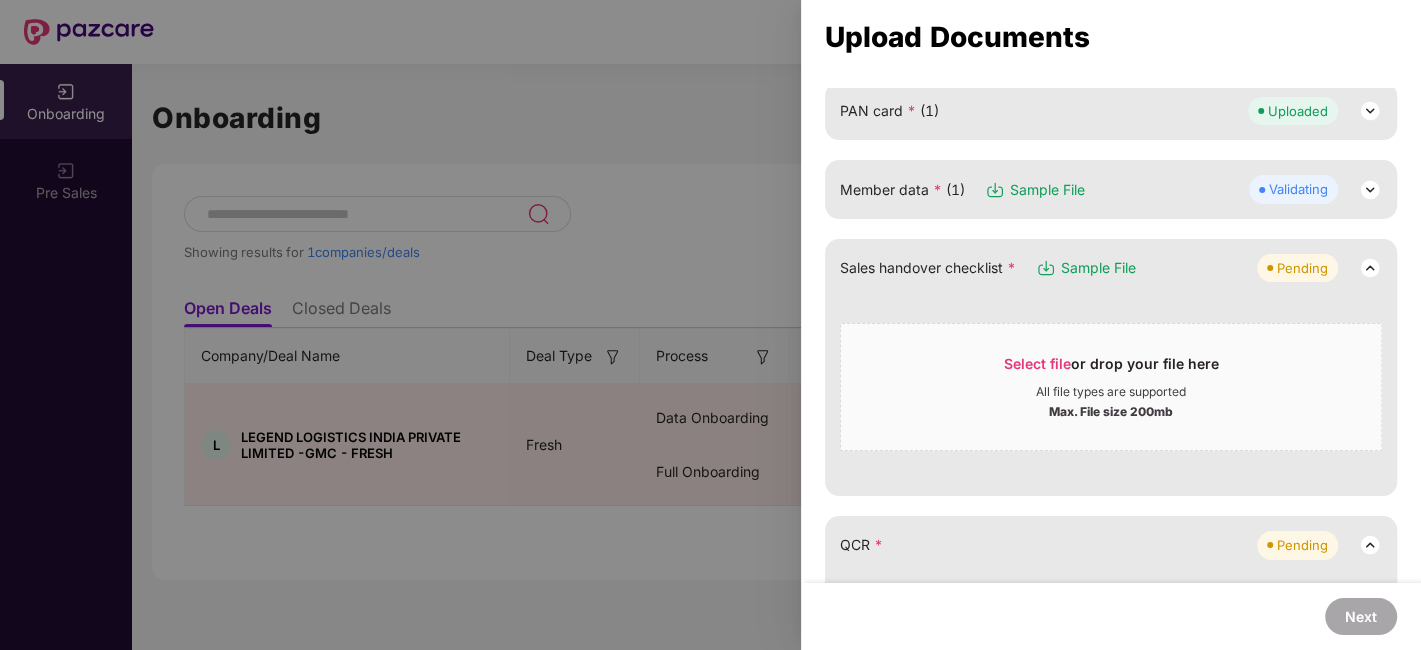 click at bounding box center (1370, 190) 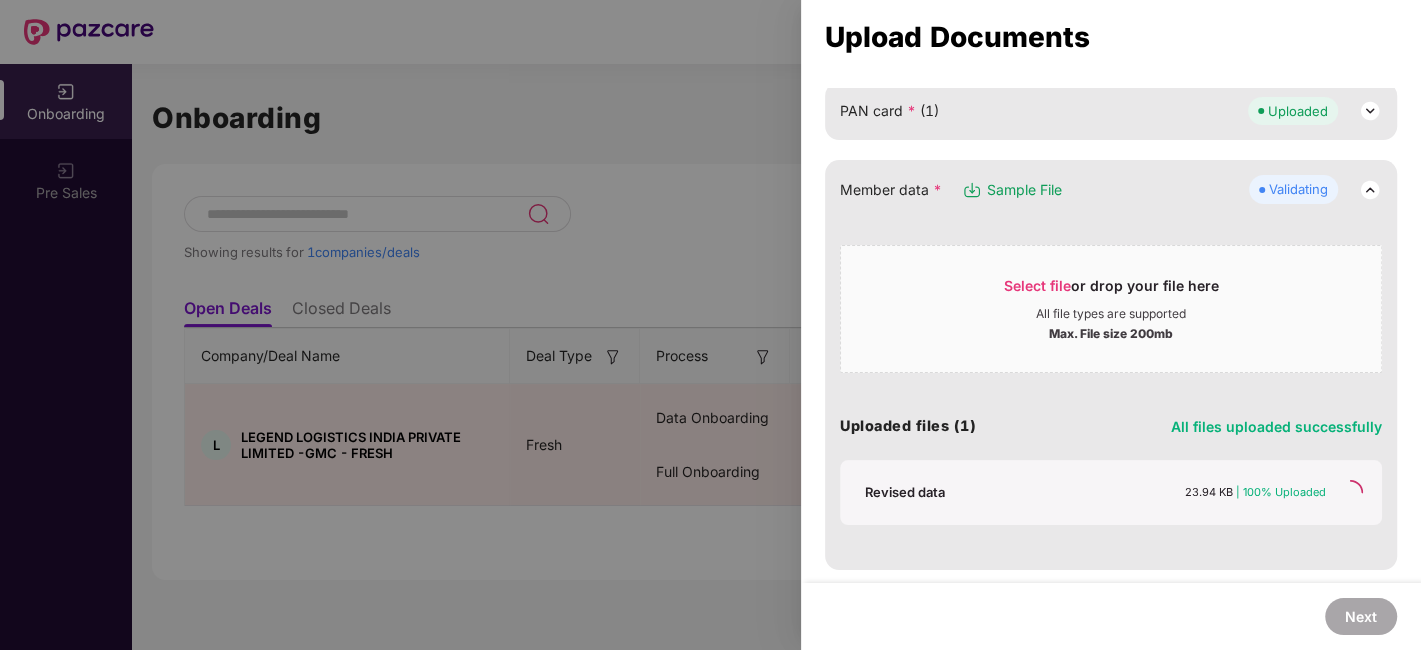 click at bounding box center (1370, 190) 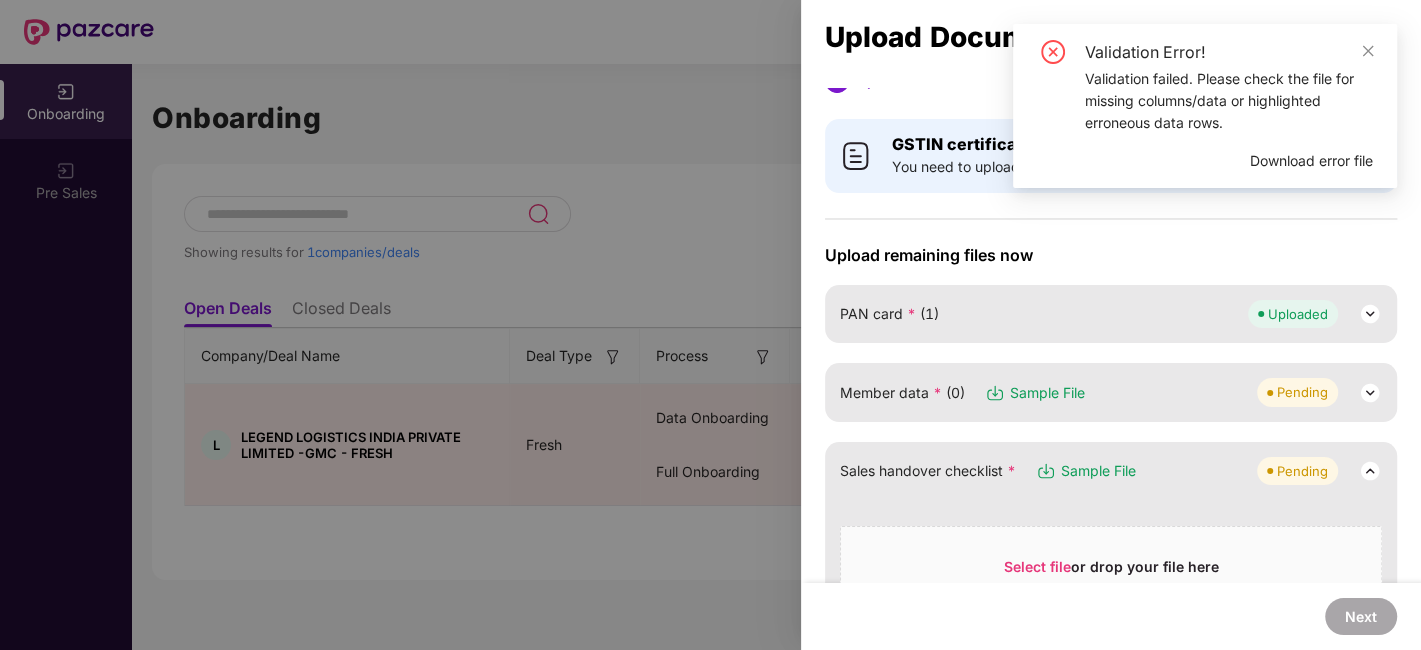 scroll, scrollTop: 0, scrollLeft: 0, axis: both 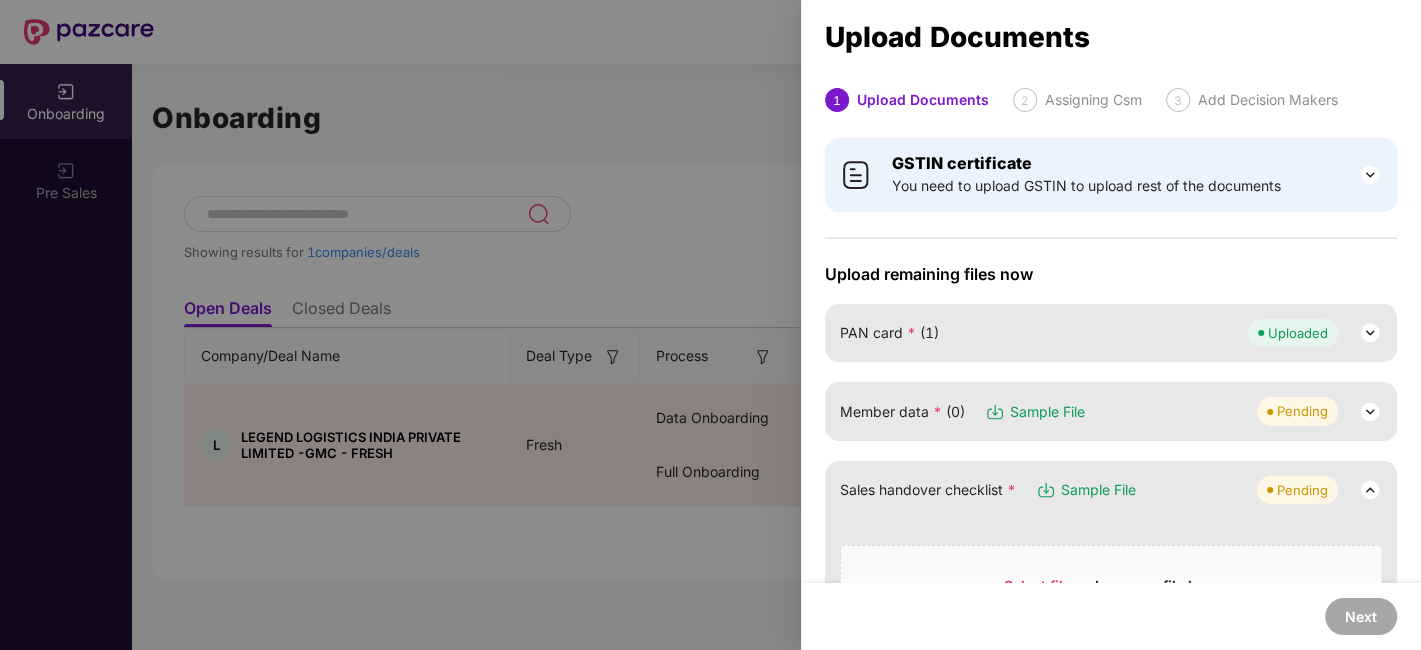 click on "GSTIN certificate You need to upload GSTIN to upload rest of the documents Upload remaining files now PAN card   *   (1) Uploaded Member data   *   (0) Sample File Pending Sales handover checklist   *   Sample File Pending Select file  or drop your file here All file types are supported Max. File size 200mb QCR   *   Pending Select file  or drop your file here All file types are supported Max. File size 200mb Payment Details   *   Pending Select file  or drop your file here All file types are supported Max. File size 200mb Quote slip     Pending Select file  or drop your file here All file types are supported Max. File size 200mb Proforma invoice   *   Pending Select file  or drop your file here All file types are supported Max. File size 200mb Last year claim MIS     Pending Select file  or drop your file here All file types are supported Max. File size 200mb Last year policy copy     Pending Select file  or drop your file here All file types are supported Max. File size 200mb" at bounding box center [1111, 1260] 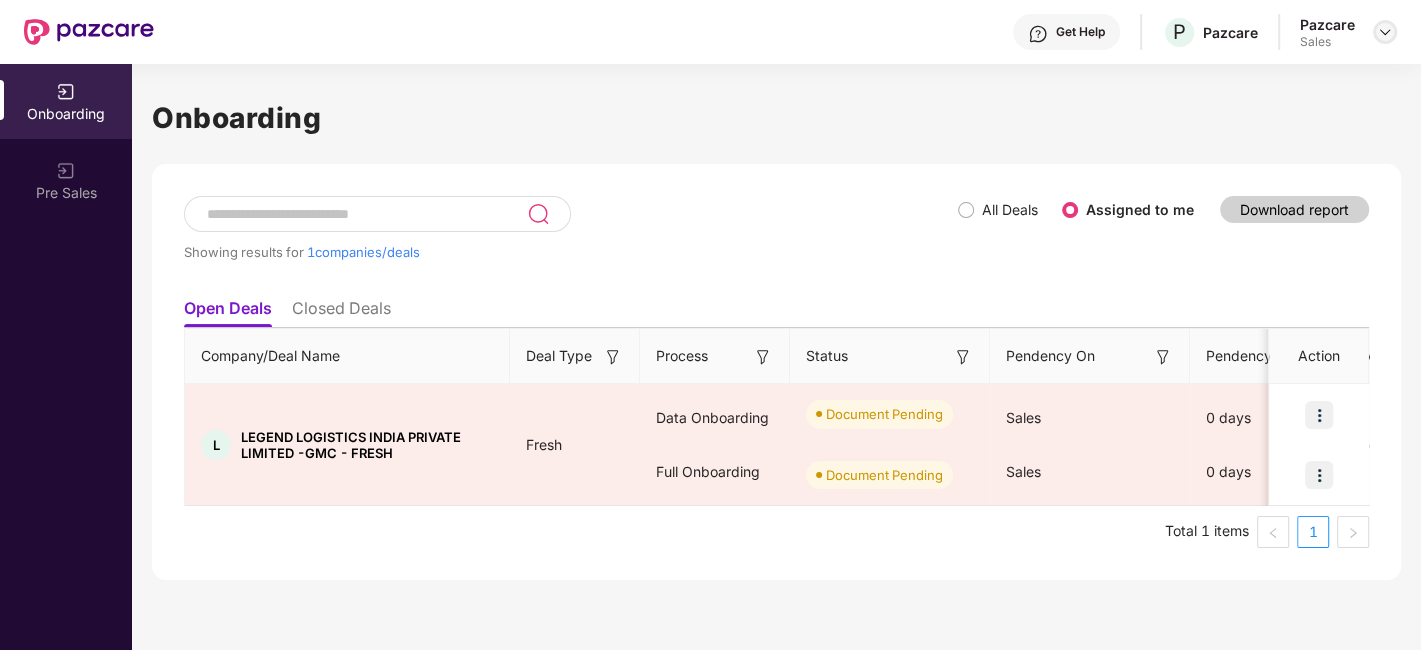 click at bounding box center (1385, 32) 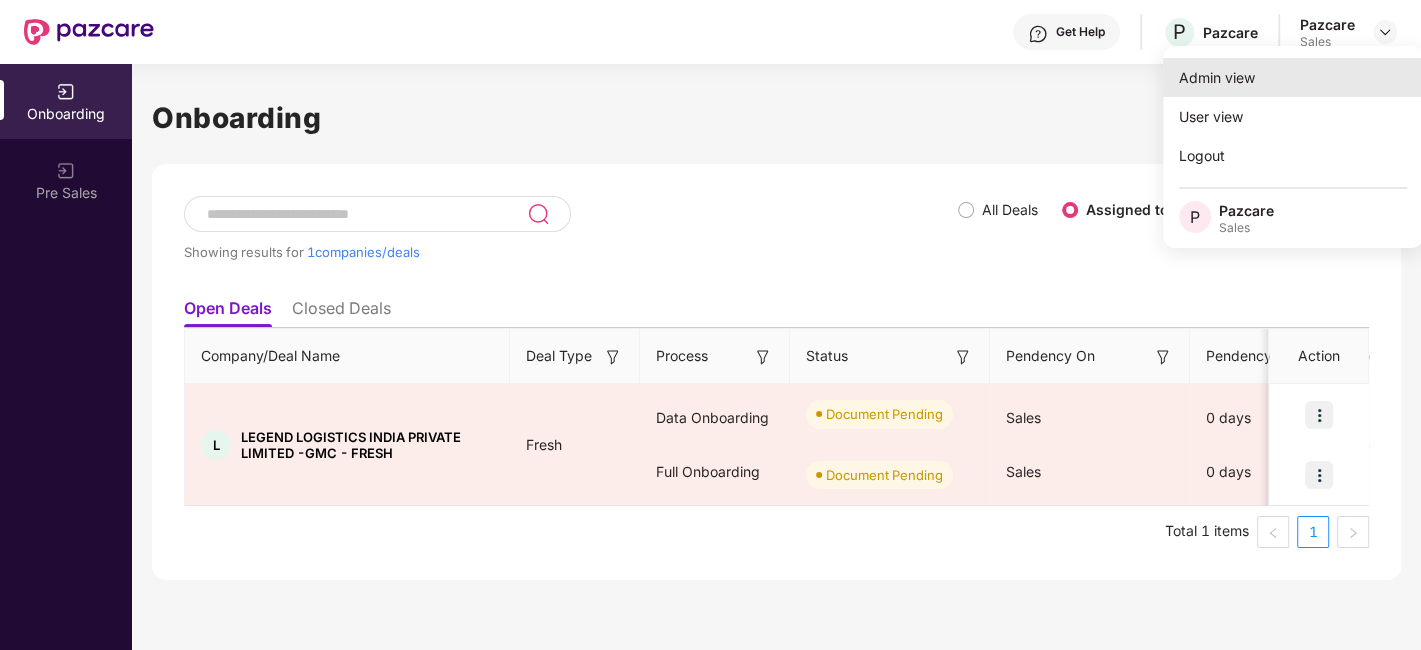 click on "Admin view" at bounding box center (1293, 77) 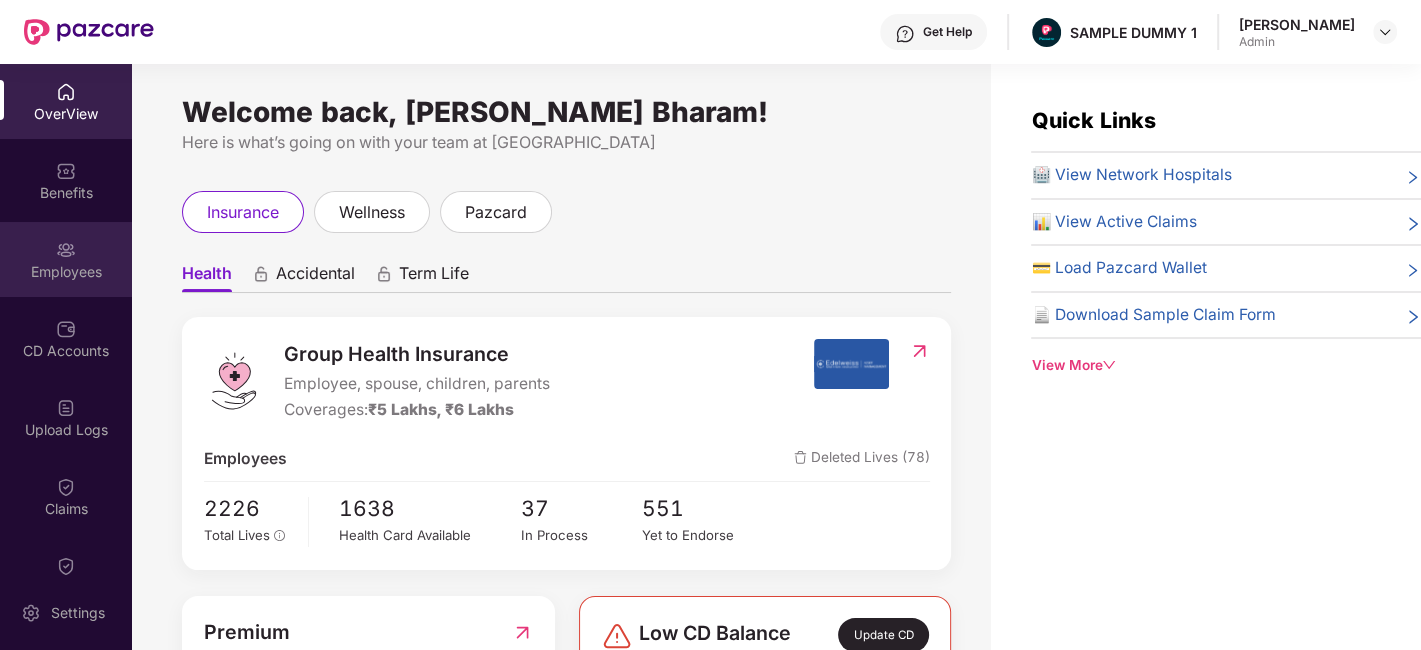 click on "Employees" at bounding box center (66, 272) 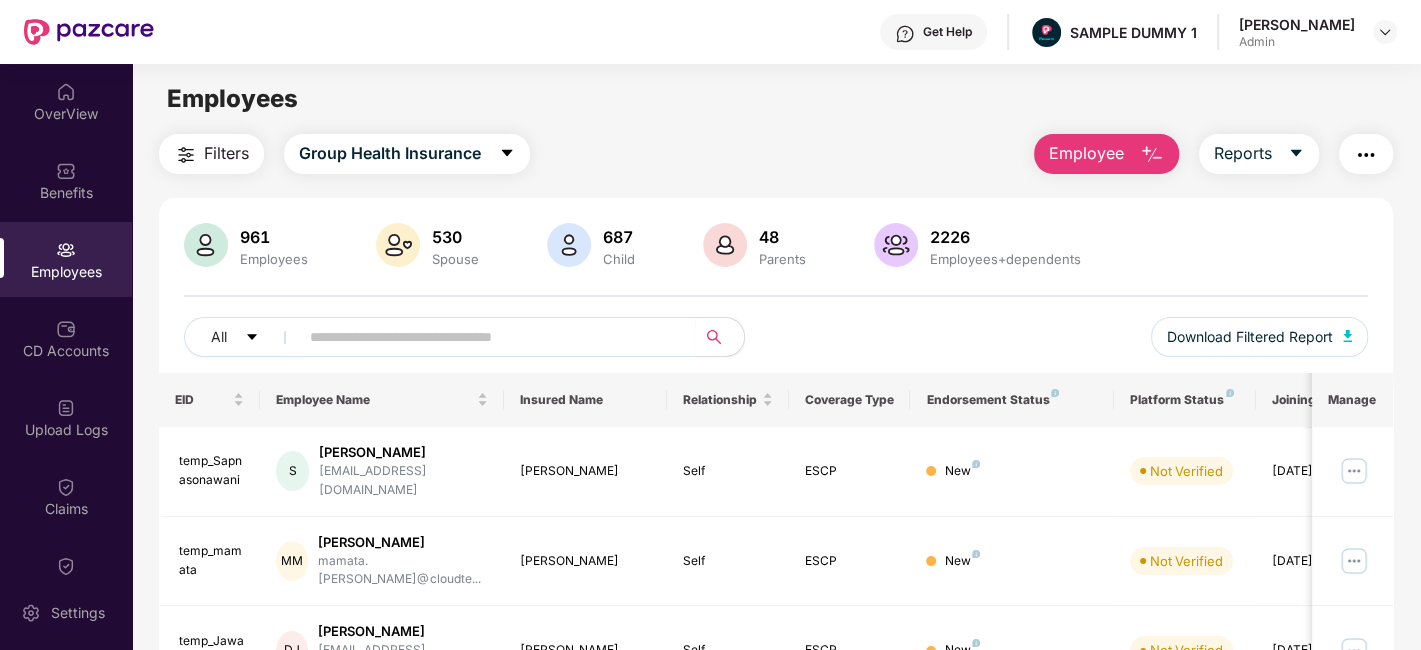 click on "Employee" at bounding box center [1086, 153] 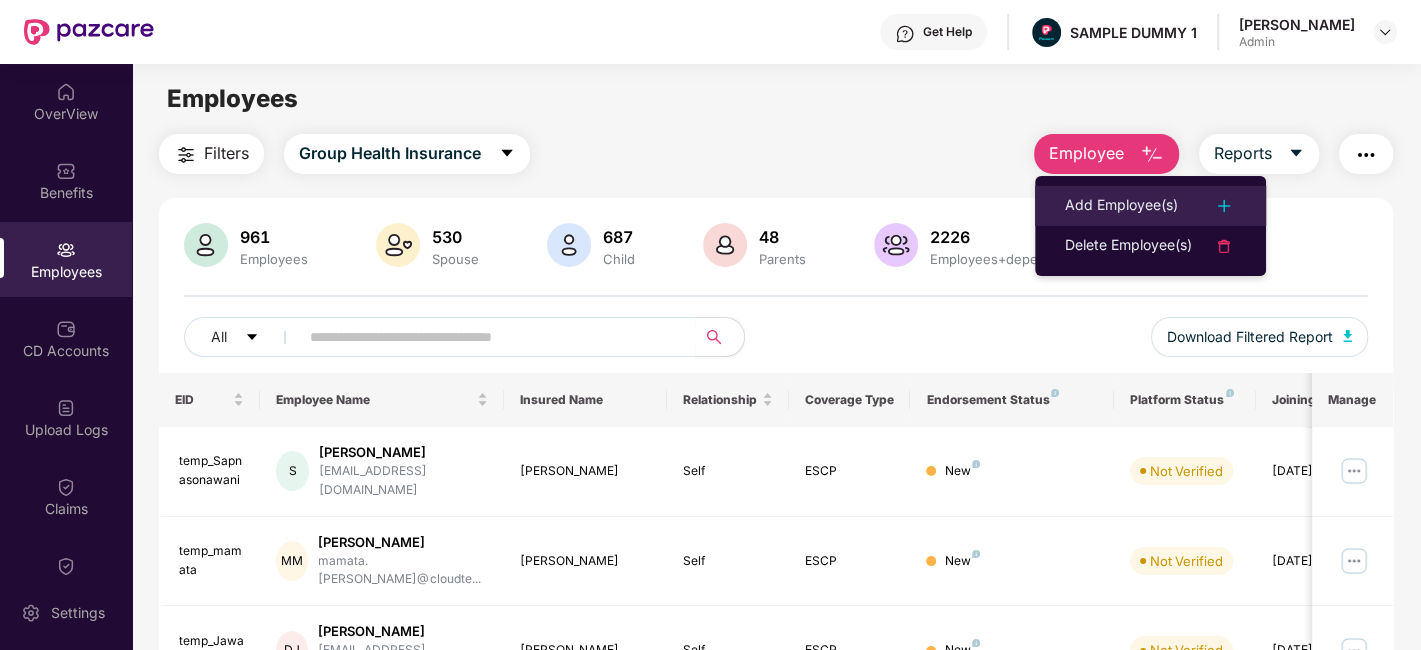 click on "Add Employee(s)" at bounding box center [1121, 206] 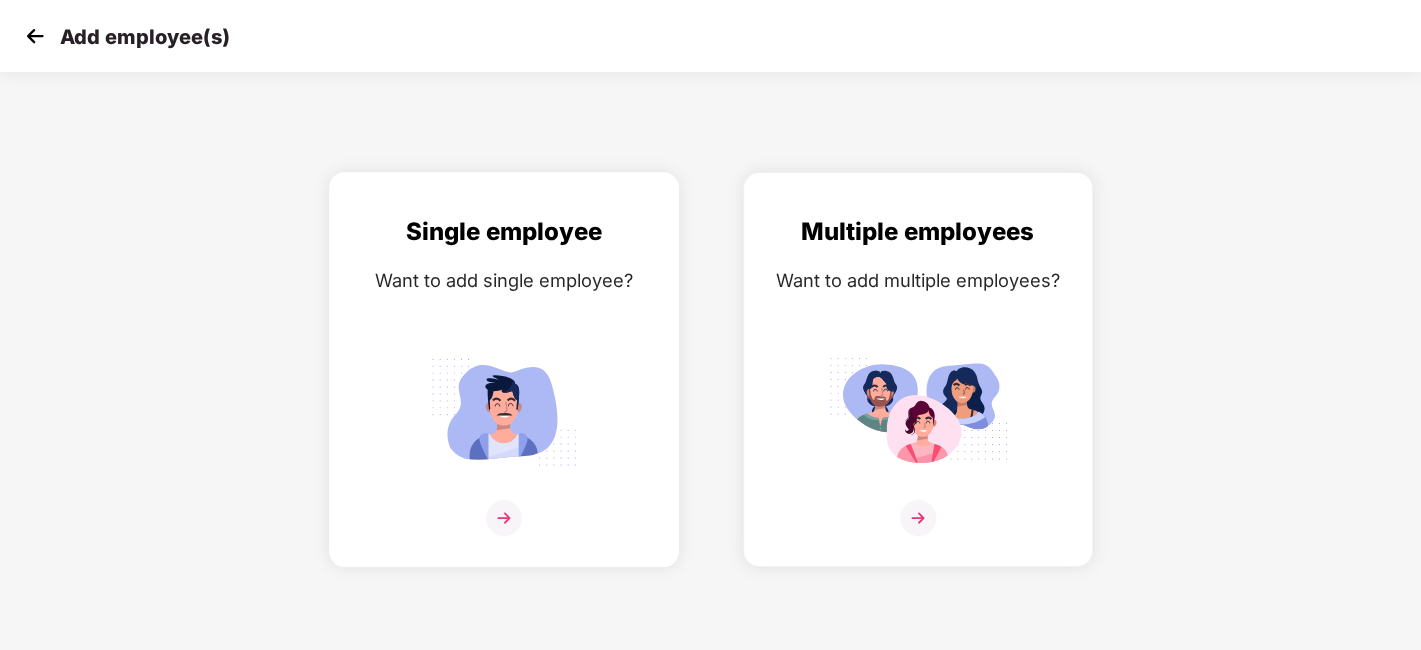 click at bounding box center [504, 518] 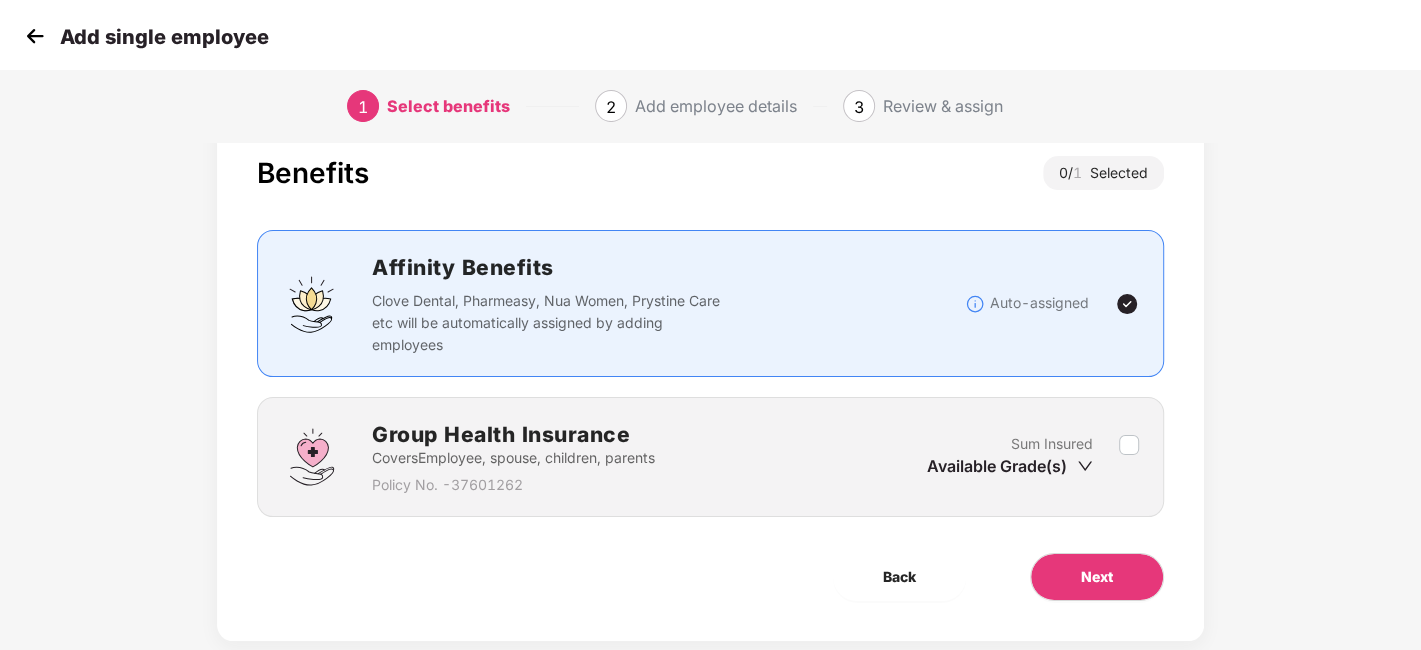 scroll, scrollTop: 87, scrollLeft: 0, axis: vertical 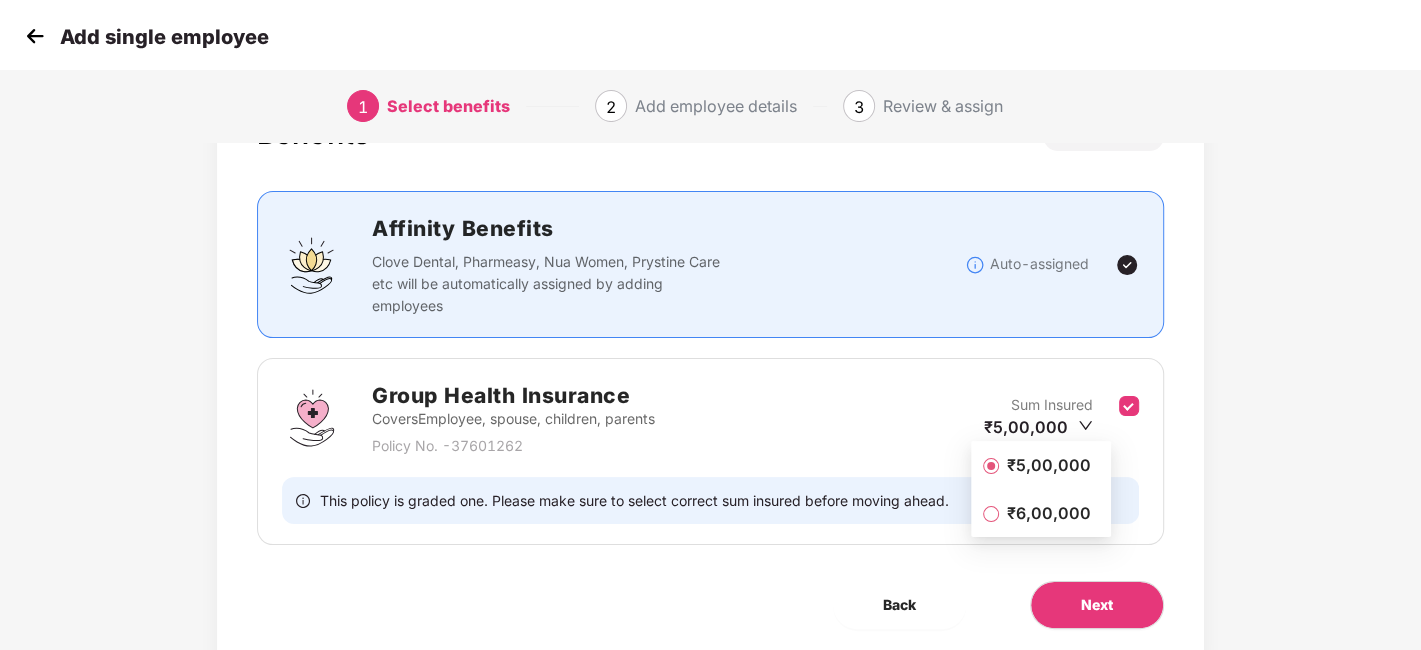 click on "This policy is graded one. Please make sure to select correct sum insured before moving ahead." at bounding box center (710, 500) 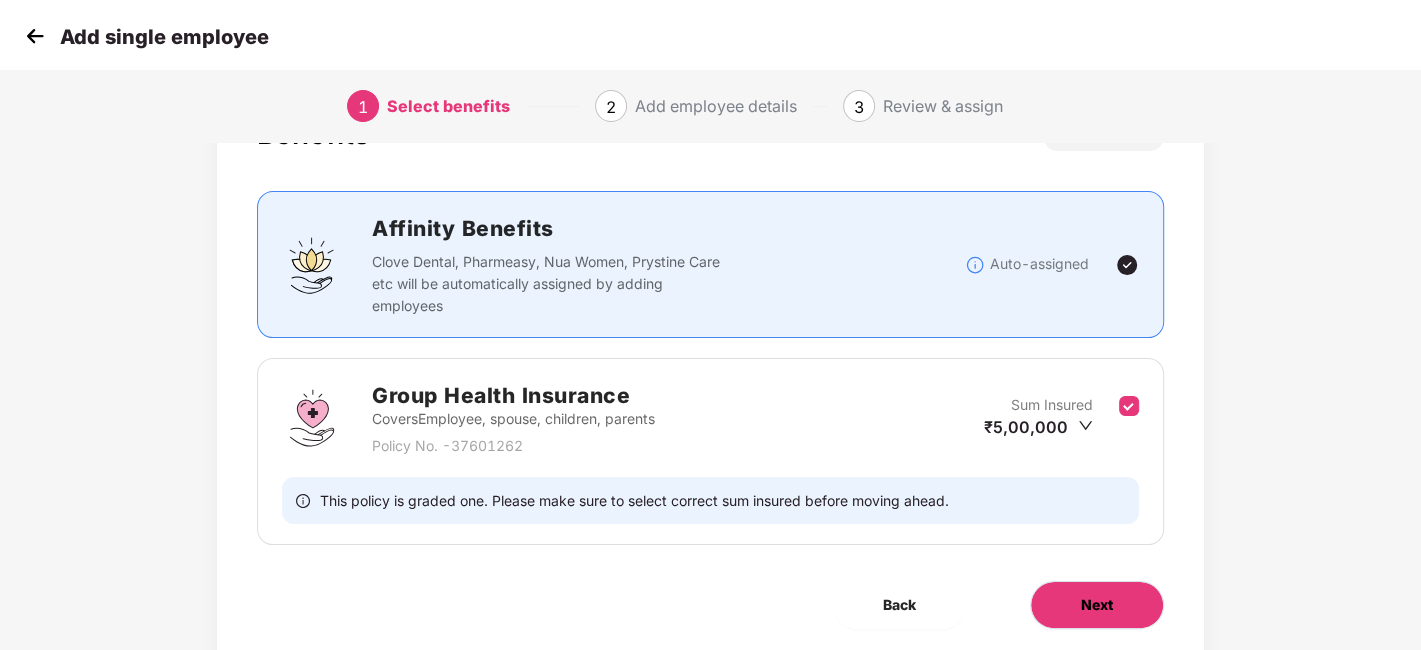 click on "Next" at bounding box center (1097, 605) 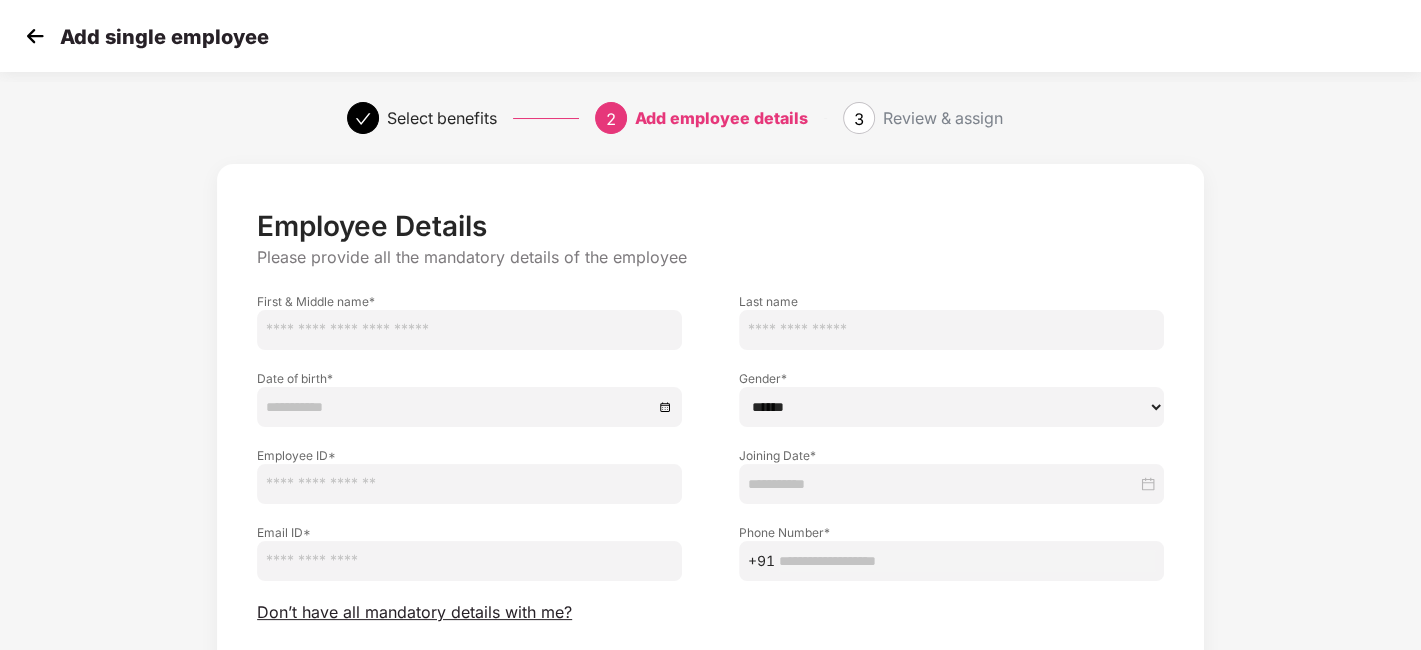 scroll, scrollTop: 111, scrollLeft: 0, axis: vertical 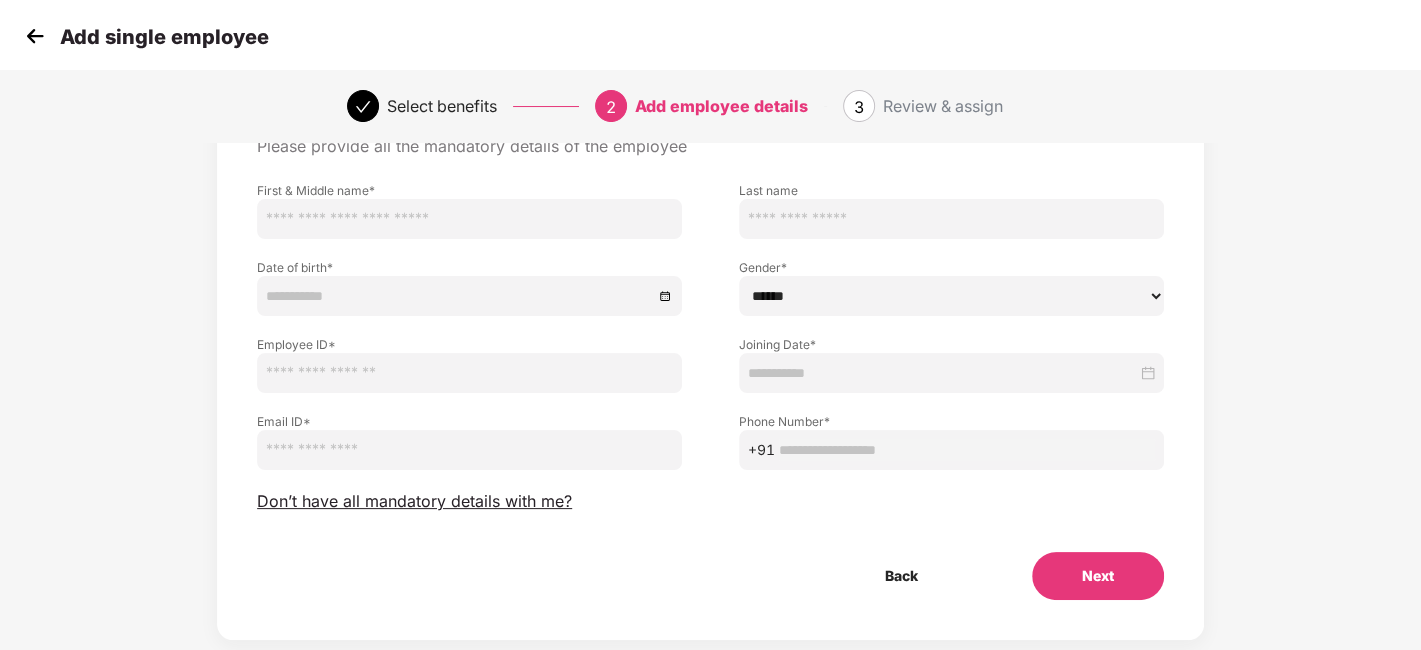 click at bounding box center (35, 36) 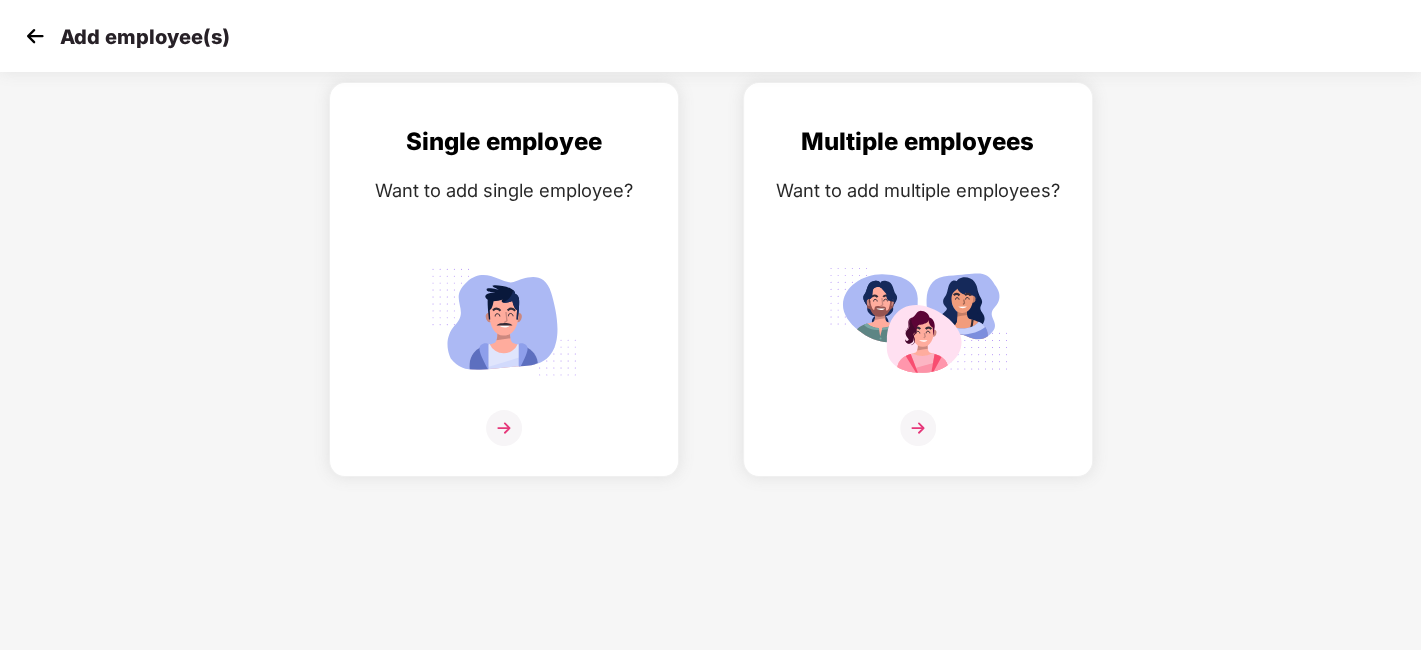 scroll, scrollTop: 0, scrollLeft: 0, axis: both 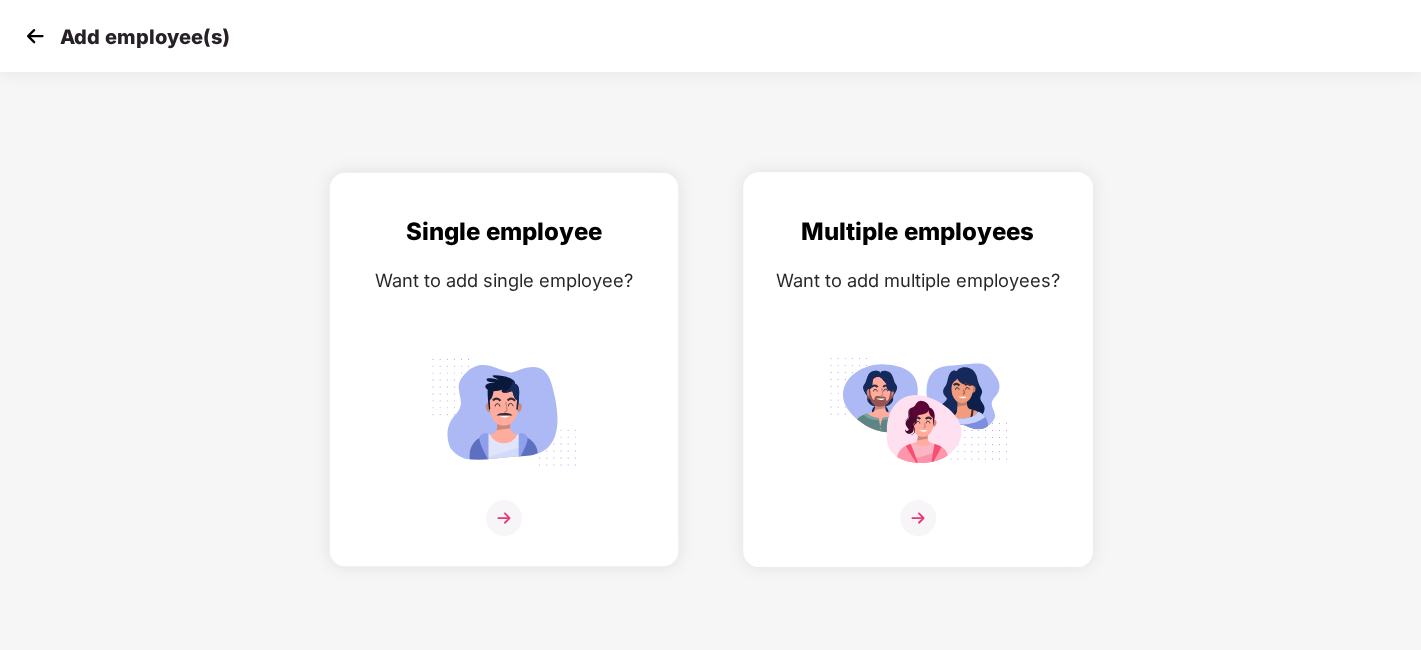click at bounding box center (918, 518) 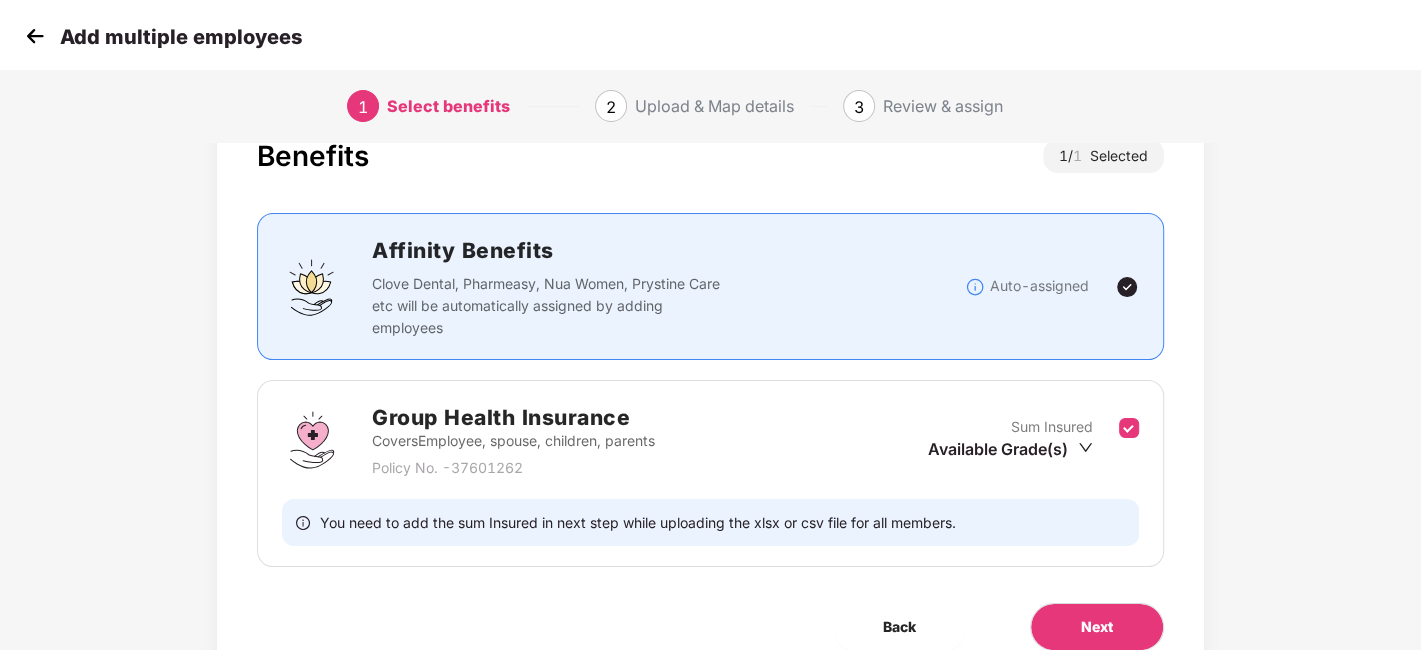 scroll, scrollTop: 111, scrollLeft: 0, axis: vertical 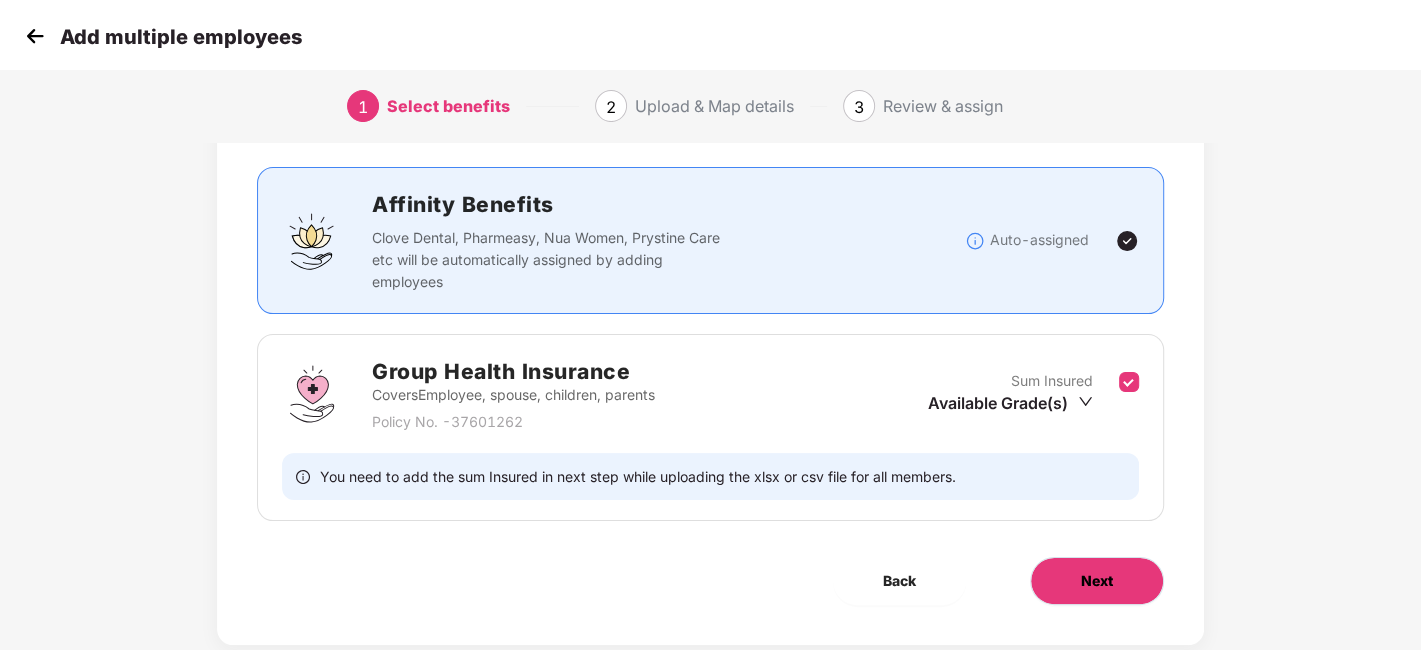 click on "Next" at bounding box center (1097, 581) 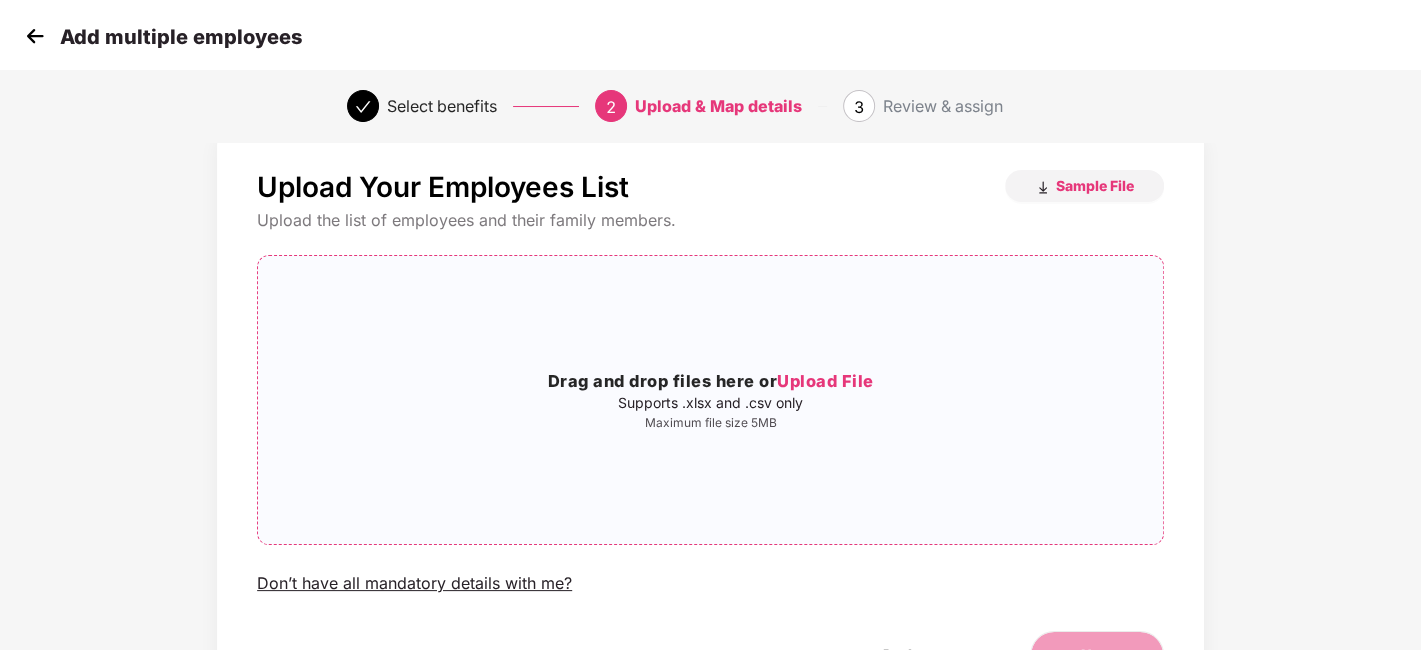scroll, scrollTop: 0, scrollLeft: 0, axis: both 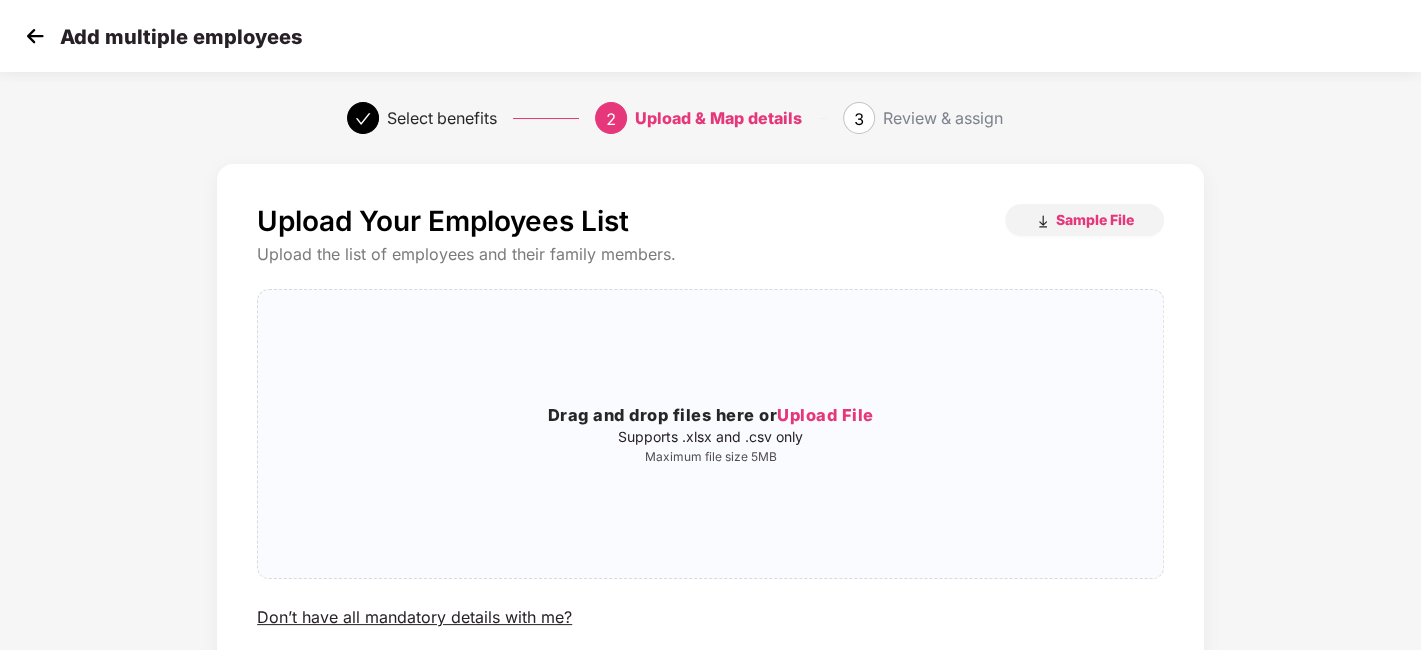 click at bounding box center (35, 36) 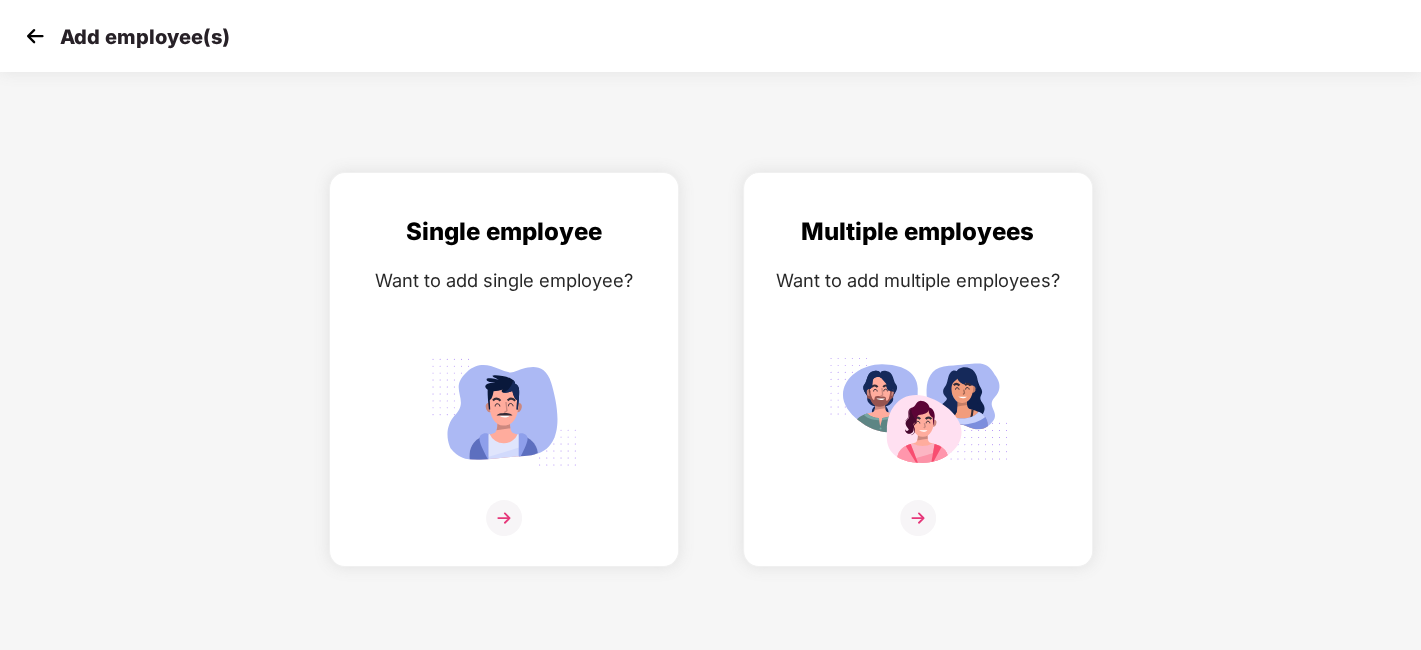 click at bounding box center [35, 36] 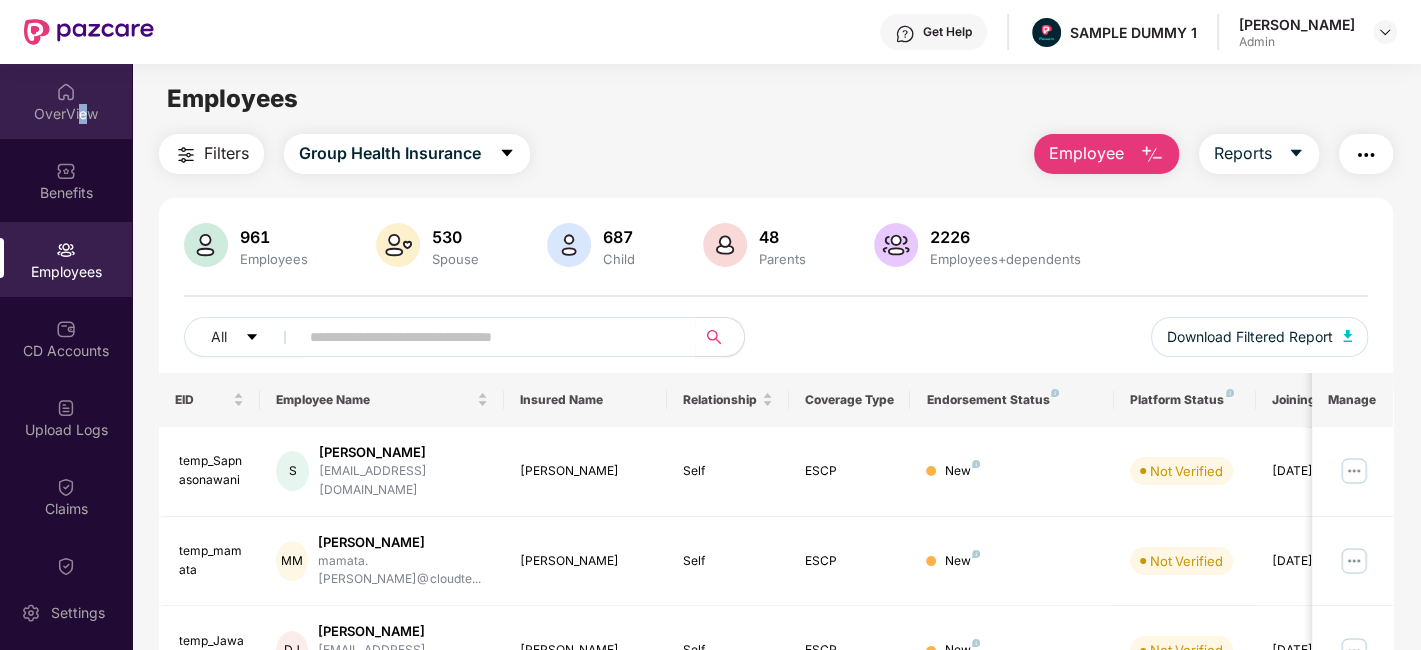 click on "OverView" at bounding box center [66, 101] 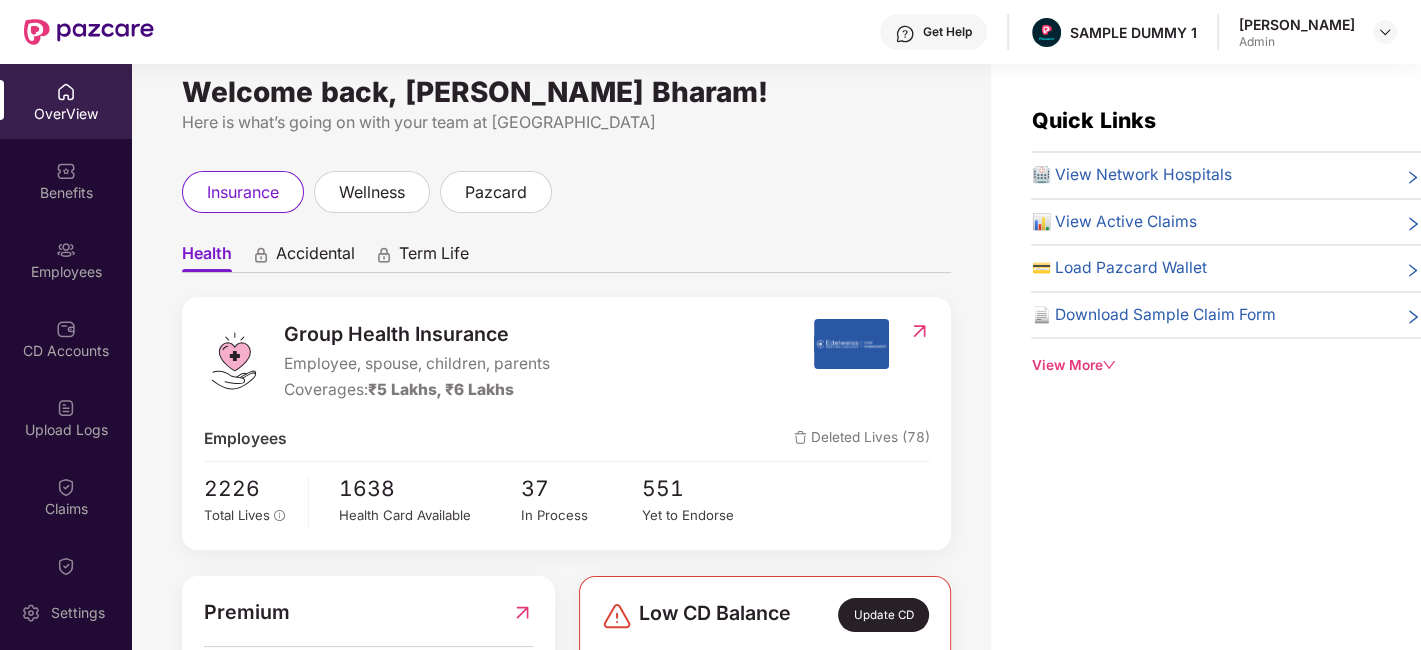 scroll, scrollTop: 0, scrollLeft: 0, axis: both 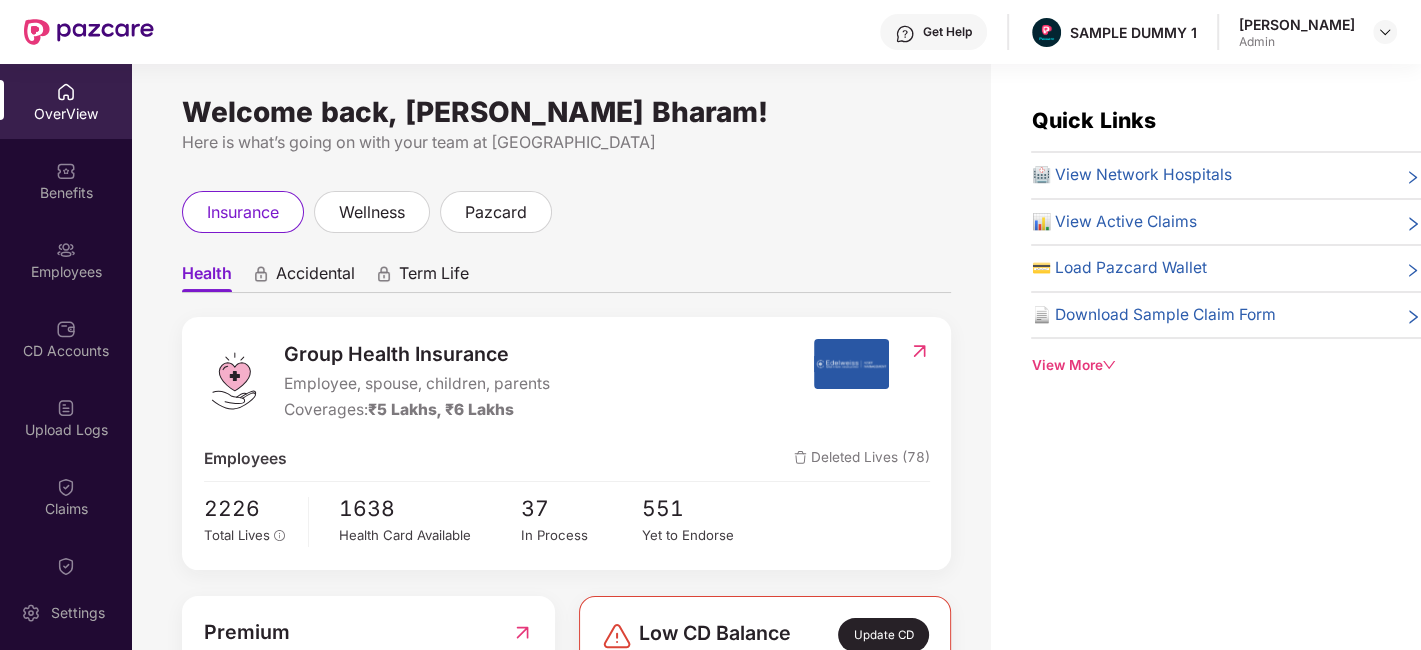 click on "Accidental" at bounding box center (315, 277) 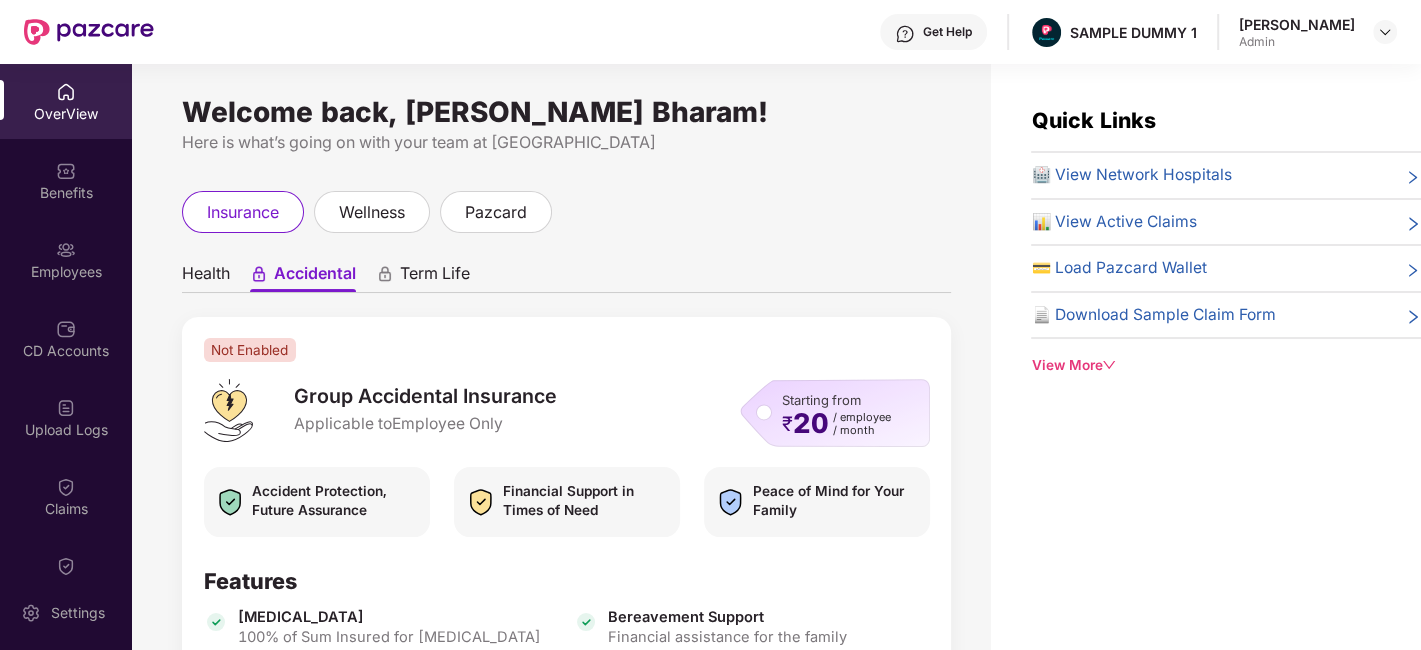 click on "Term Life" at bounding box center [435, 277] 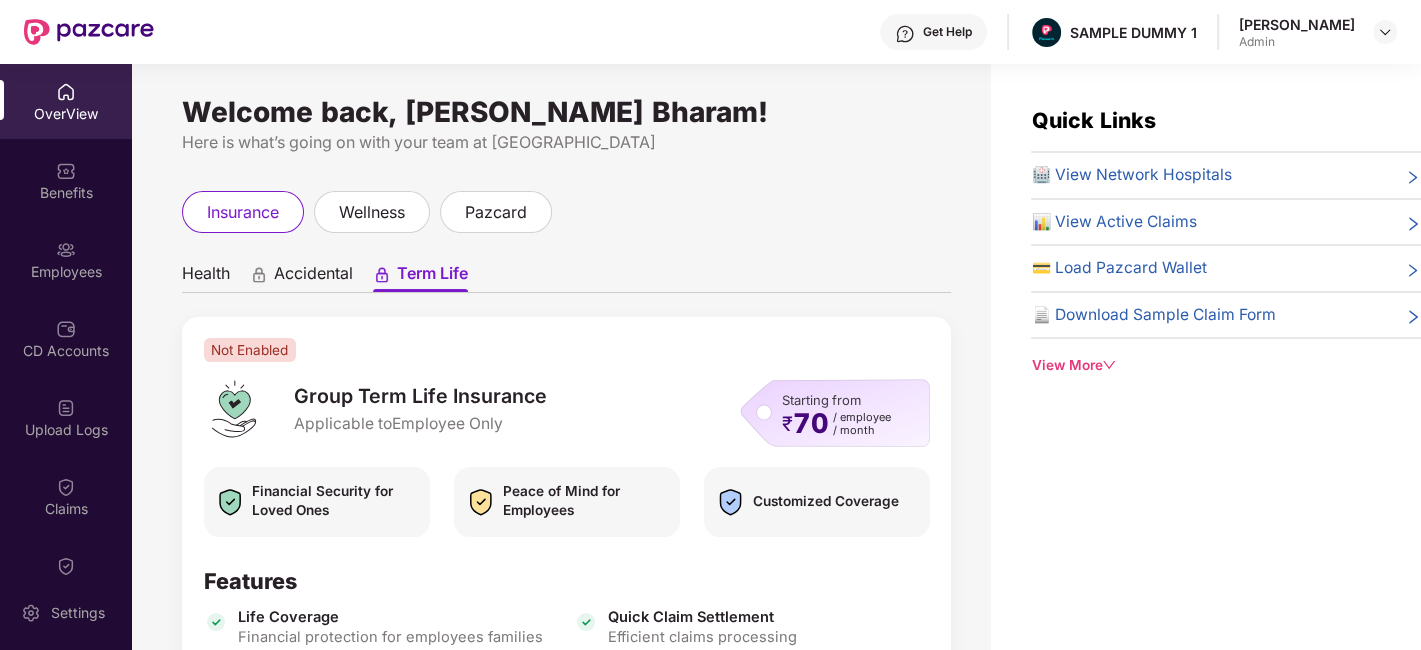 click on "Health" at bounding box center (206, 277) 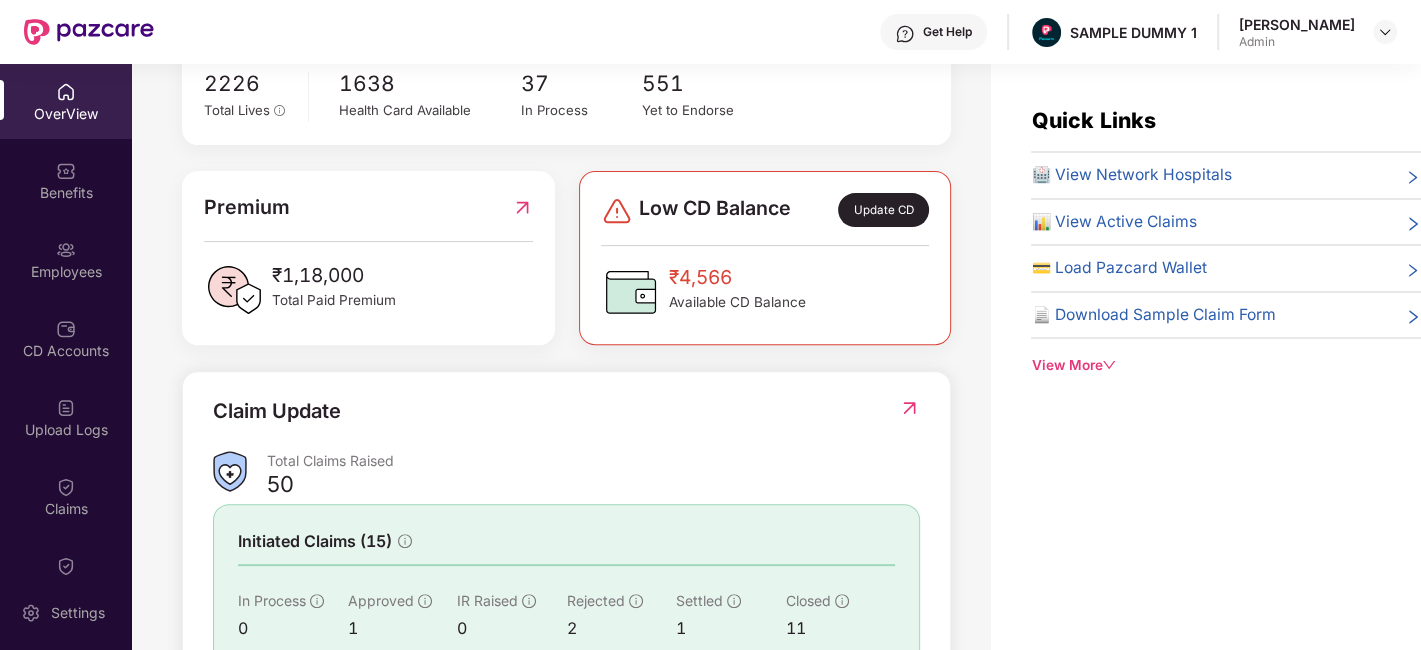 scroll, scrollTop: 444, scrollLeft: 0, axis: vertical 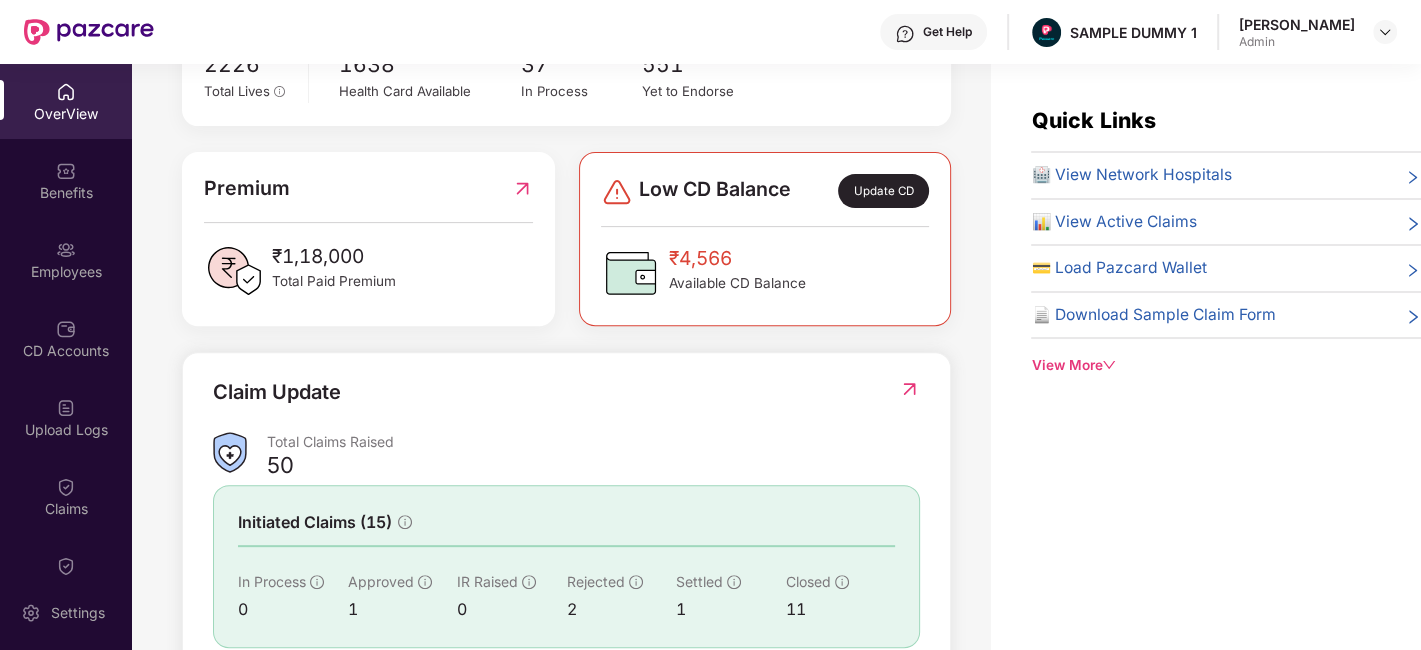 click on "Update CD" at bounding box center [883, 191] 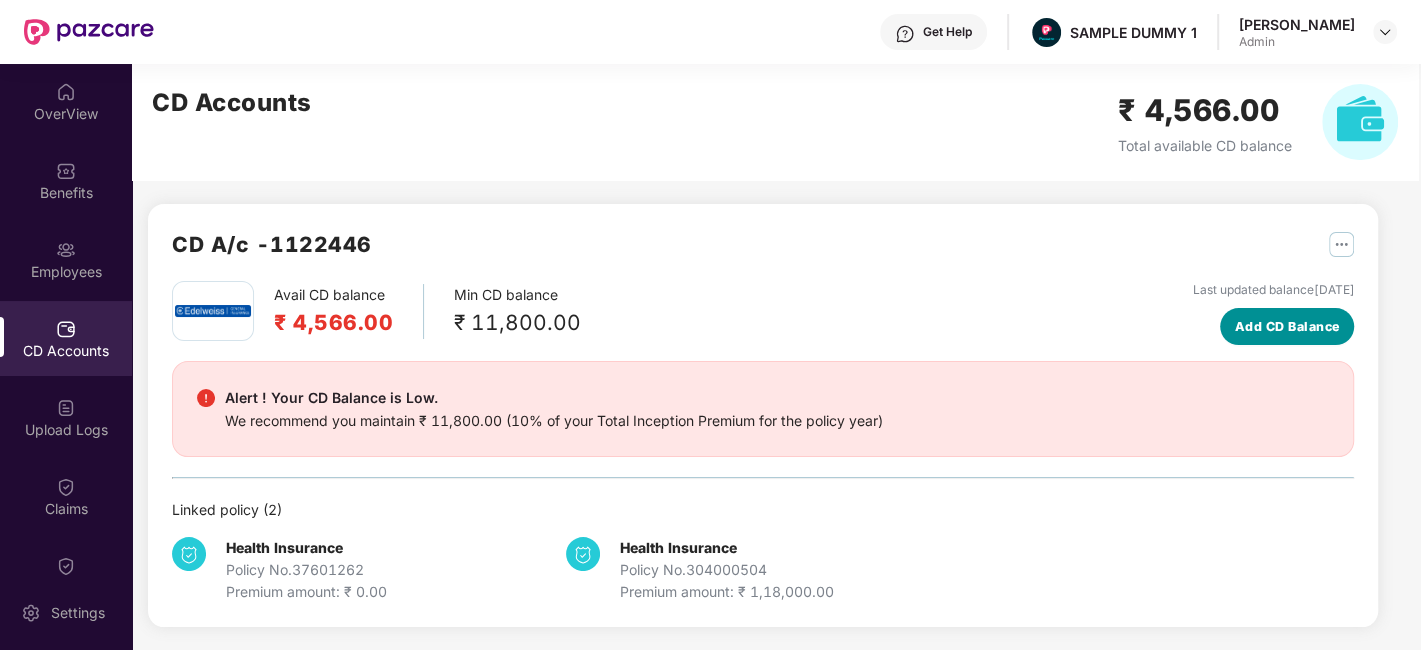 click on "Add CD Balance" at bounding box center (1287, 327) 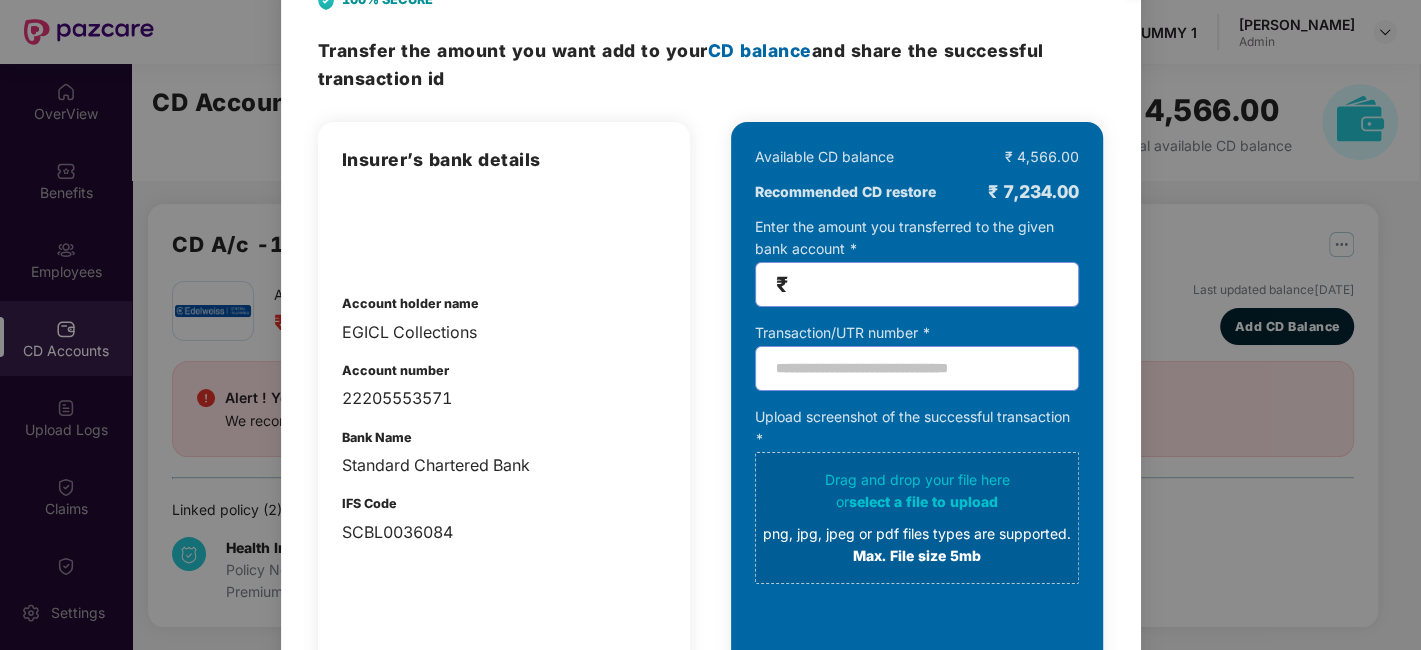 scroll, scrollTop: 111, scrollLeft: 0, axis: vertical 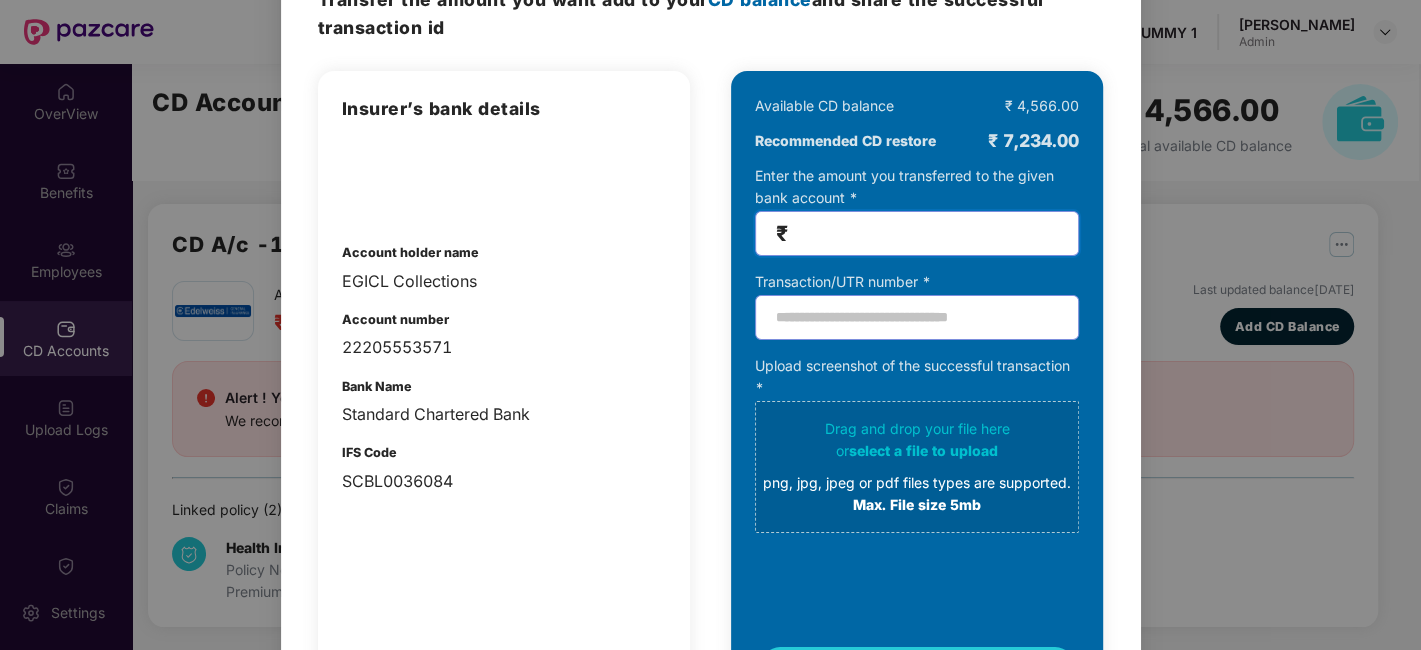 click at bounding box center (925, 233) 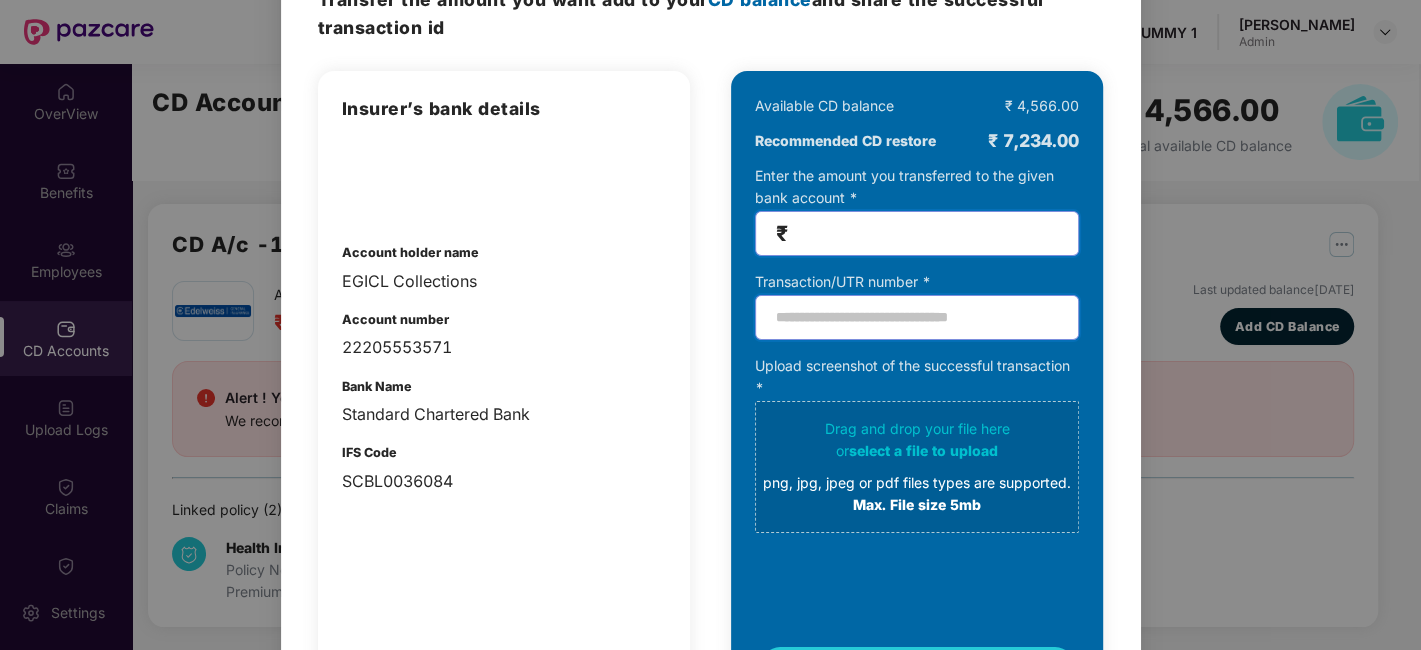 type 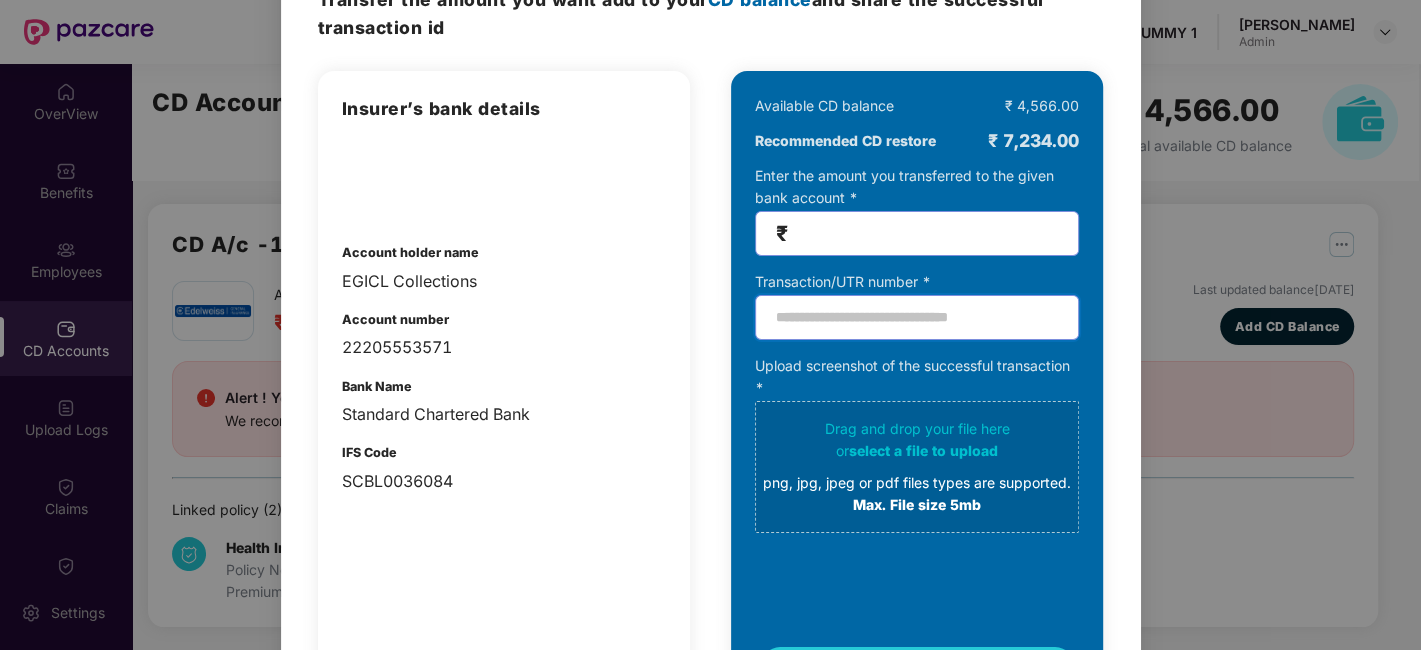 scroll, scrollTop: 0, scrollLeft: 0, axis: both 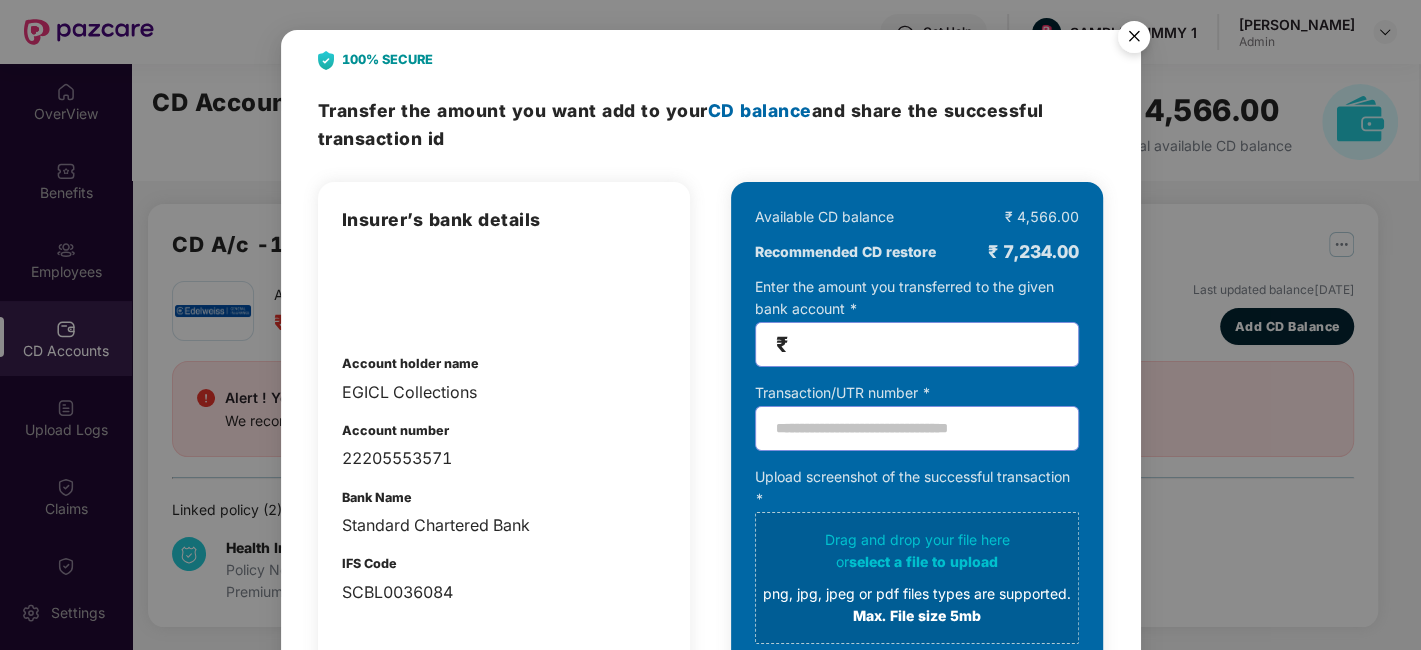 click at bounding box center (1134, 40) 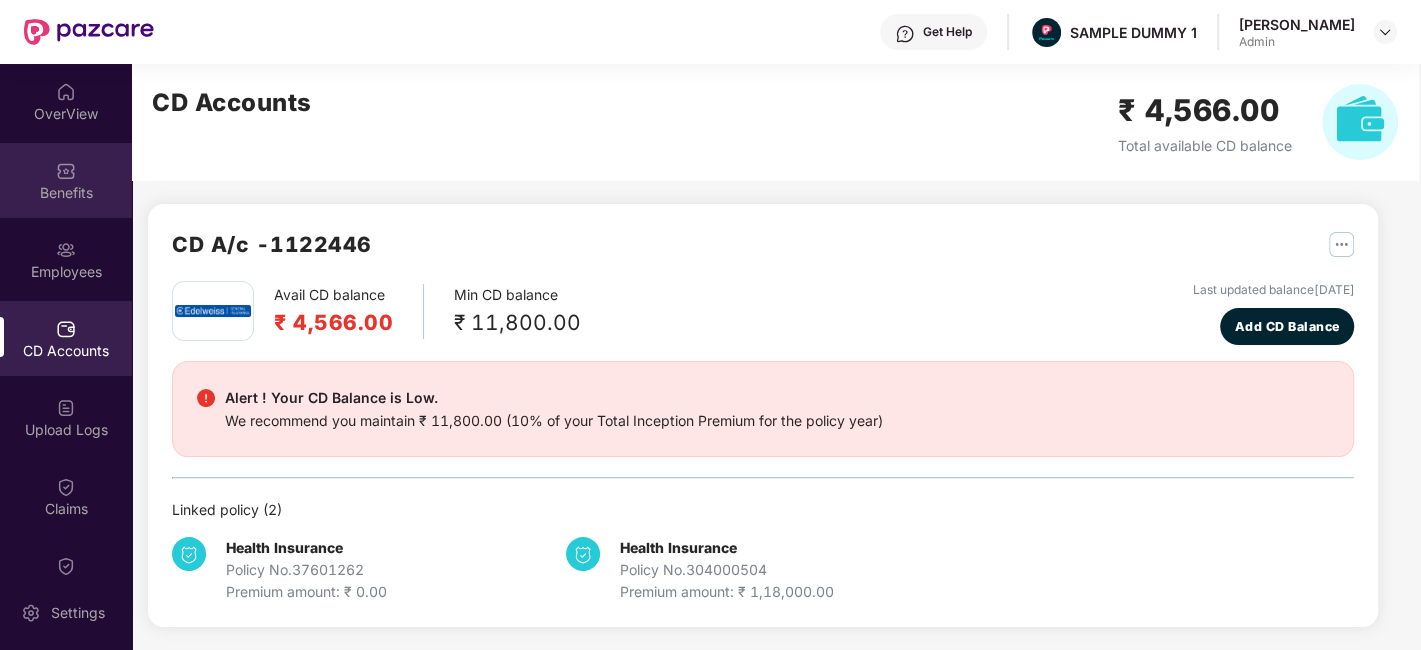 click on "Benefits" at bounding box center [66, 193] 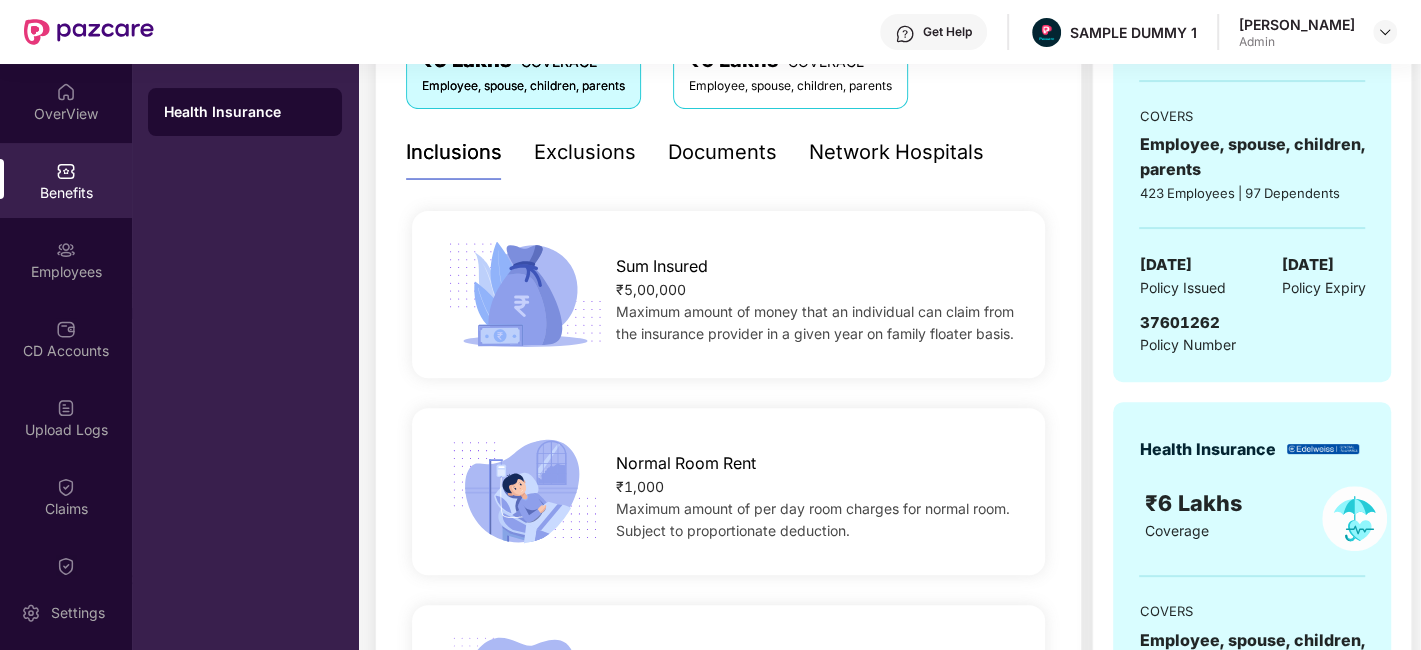 scroll, scrollTop: 222, scrollLeft: 0, axis: vertical 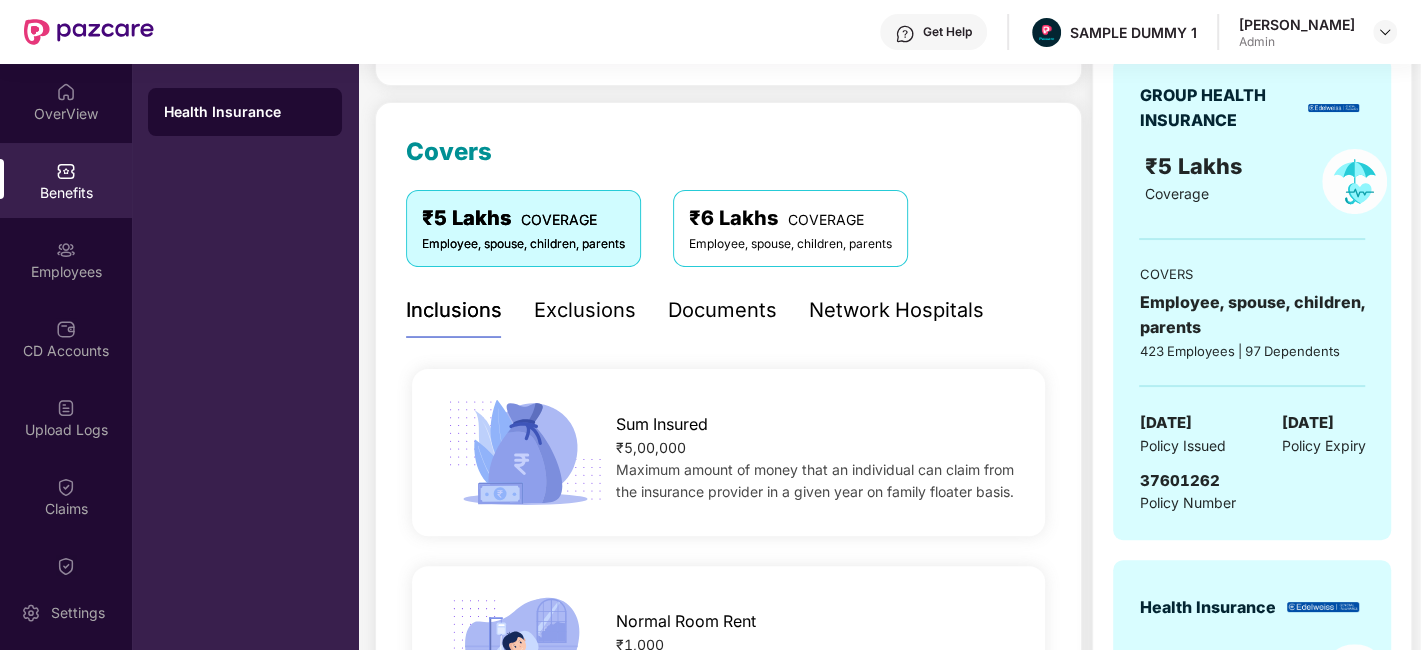 click on "Exclusions" at bounding box center (585, 310) 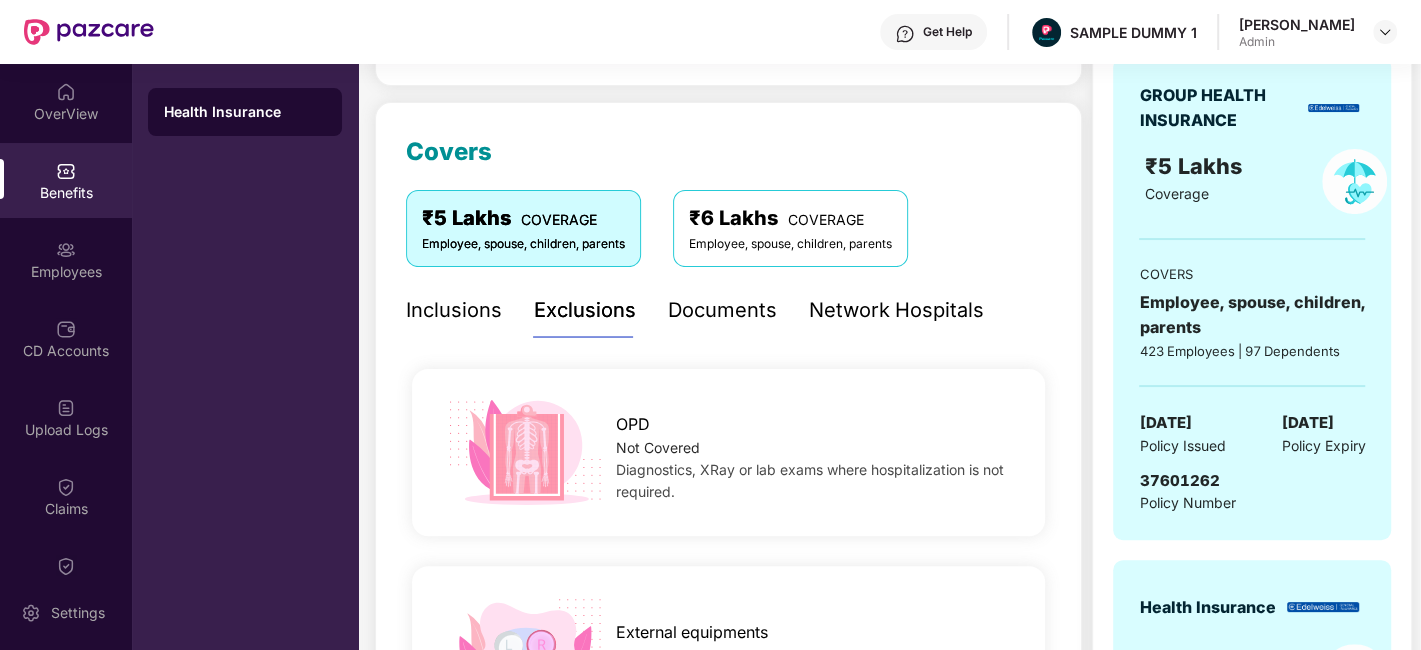 click on "Documents" at bounding box center (722, 310) 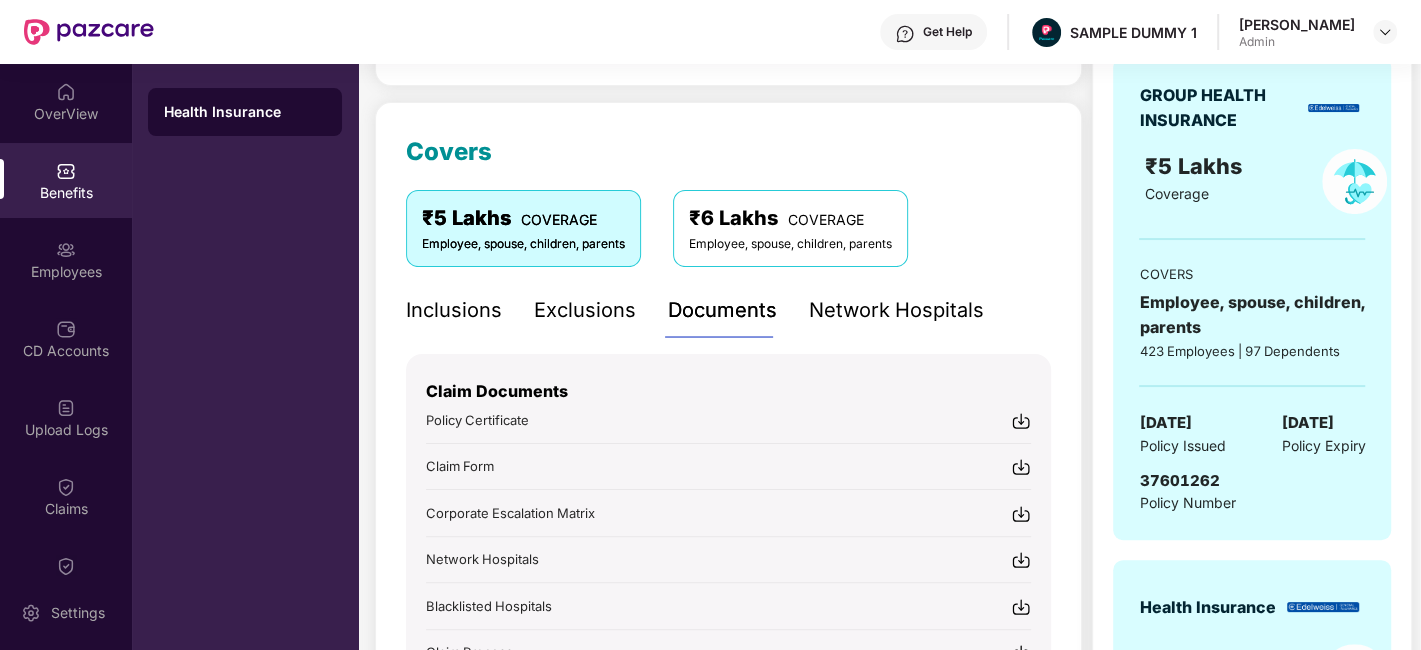 click at bounding box center (1021, 421) 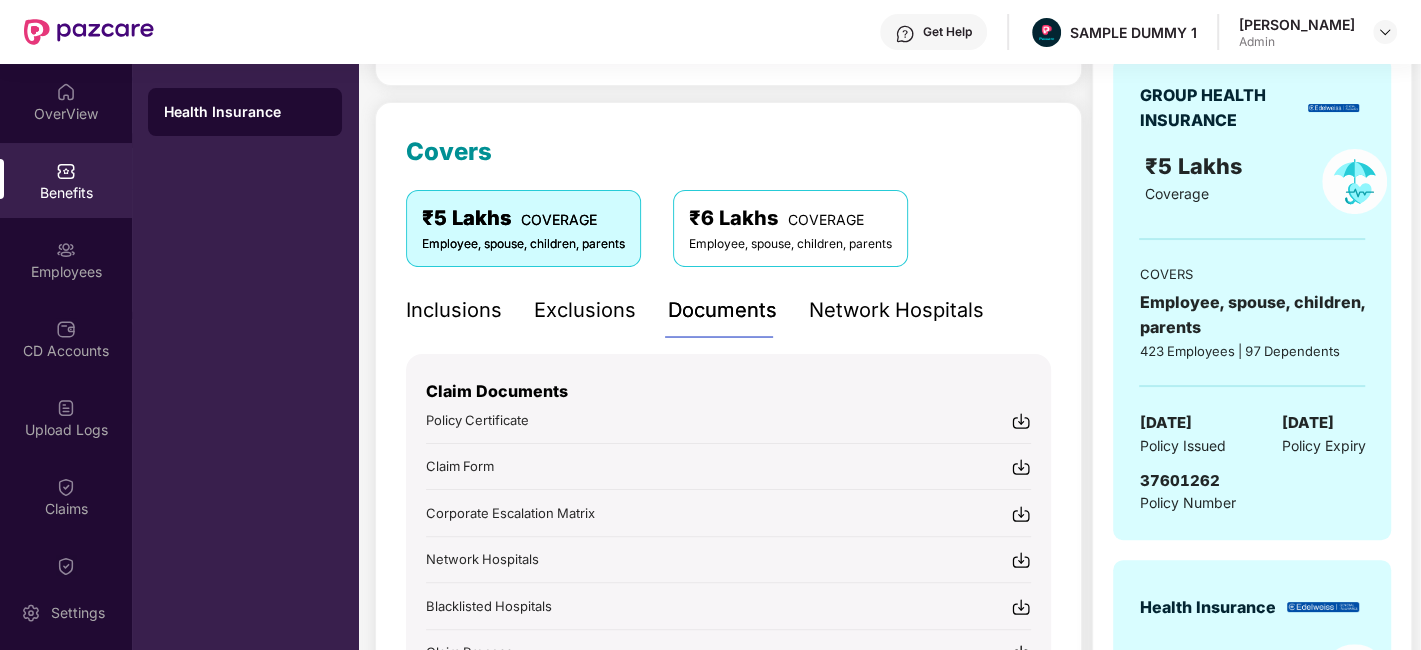 click at bounding box center (1021, 421) 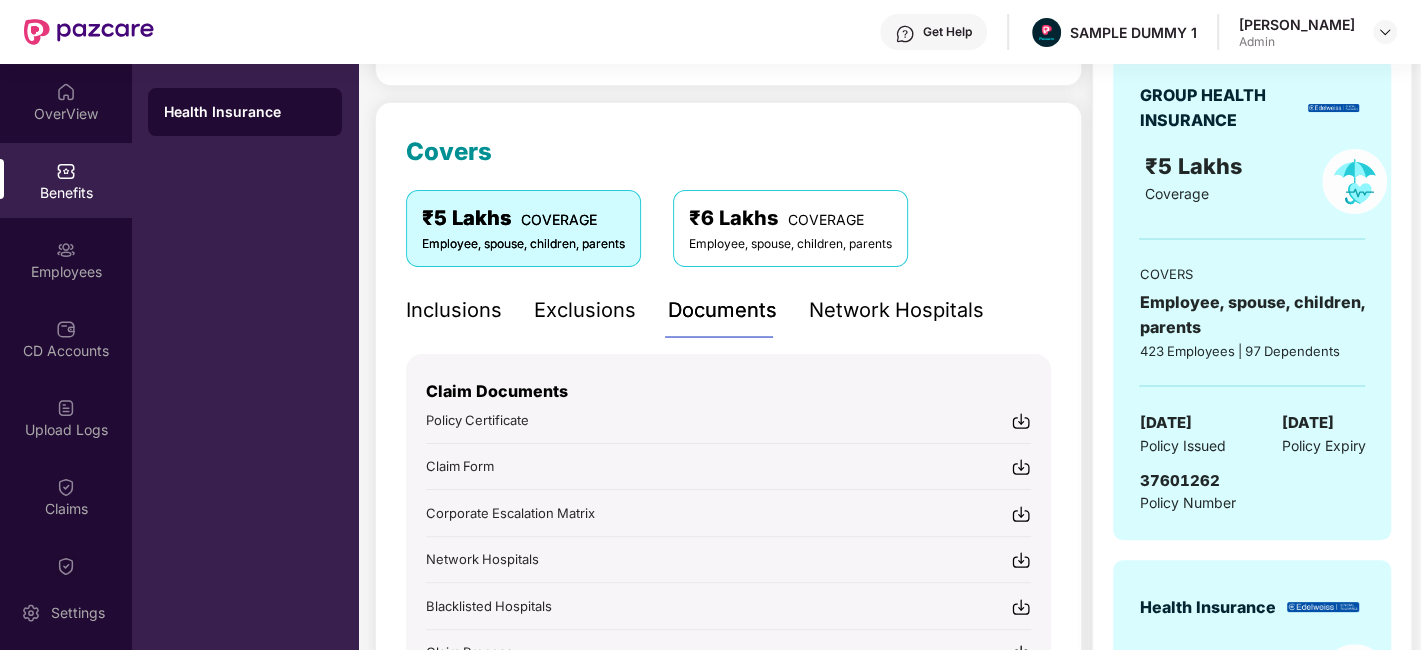click on "Network Hospitals" at bounding box center [896, 310] 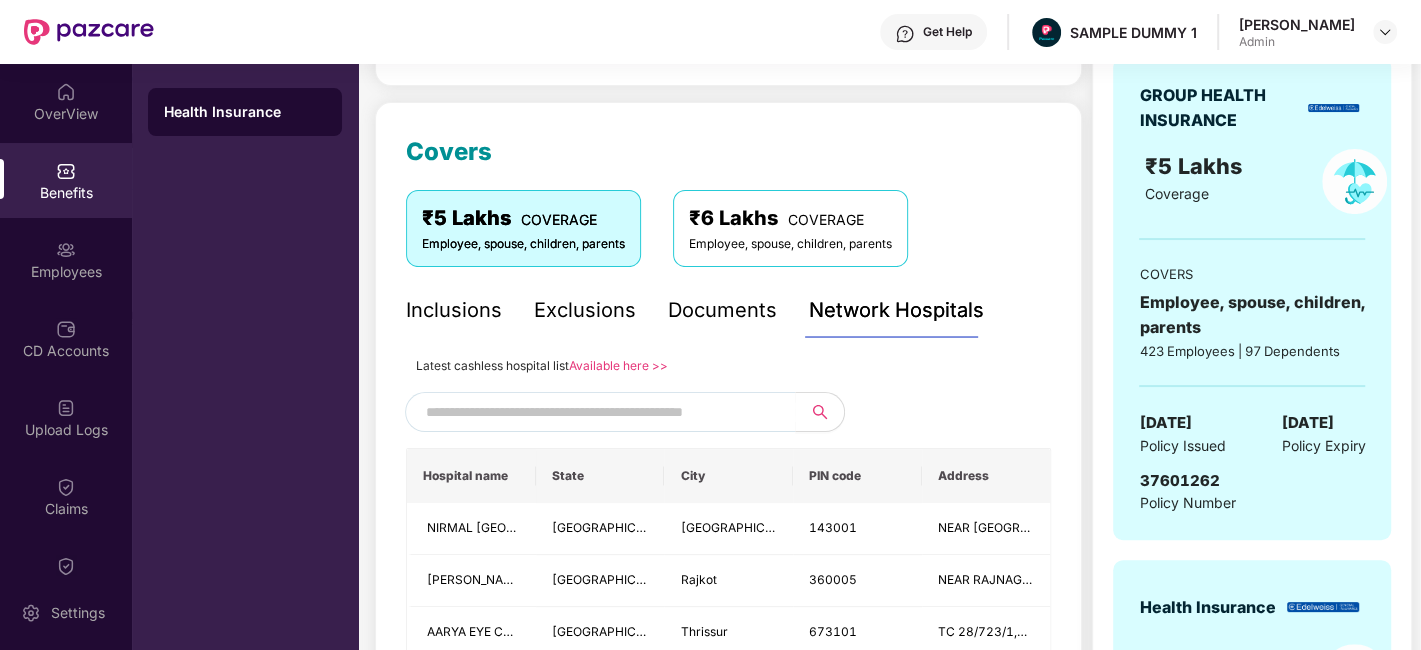 scroll, scrollTop: 333, scrollLeft: 0, axis: vertical 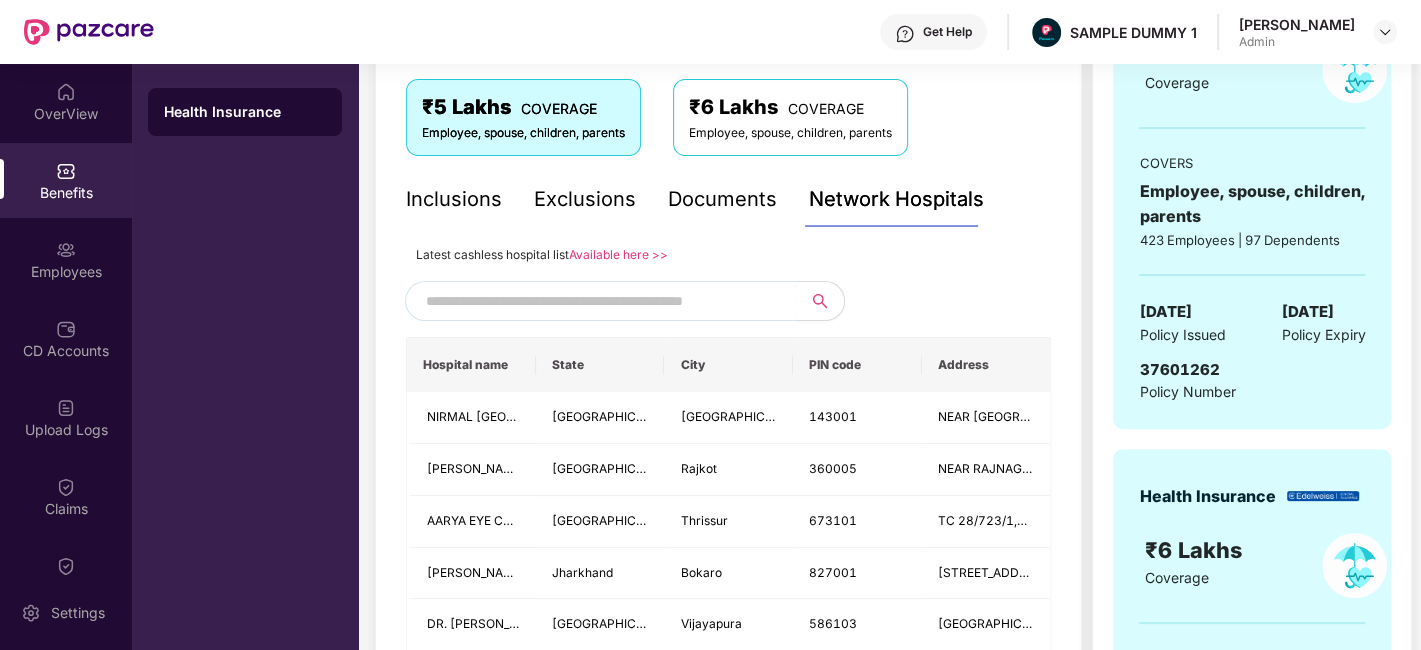 click at bounding box center (597, 301) 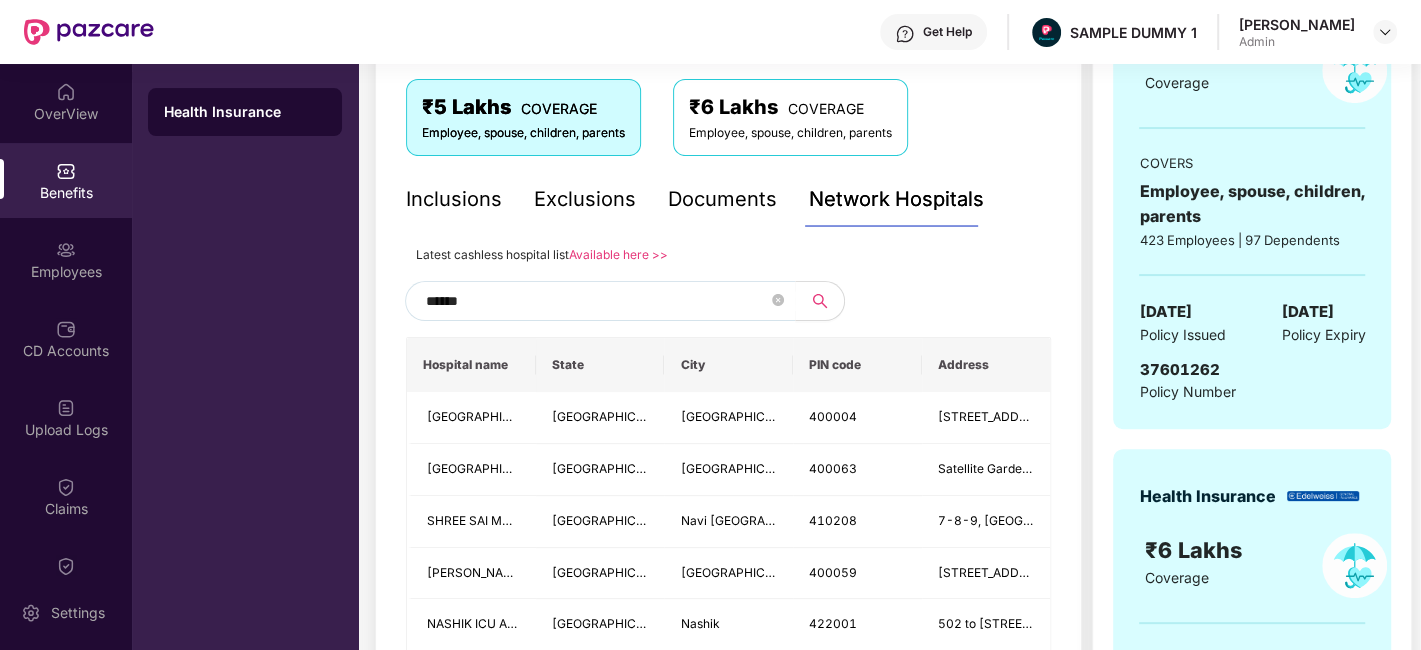 scroll, scrollTop: 444, scrollLeft: 0, axis: vertical 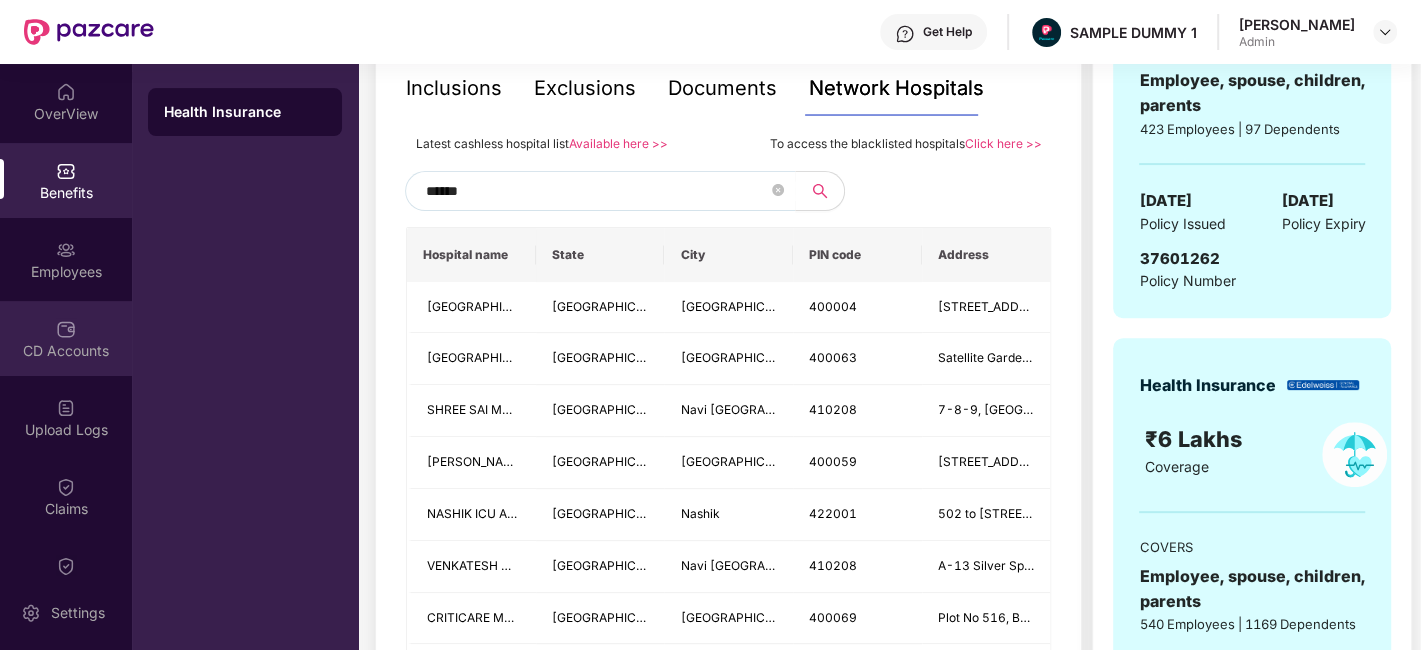 type on "******" 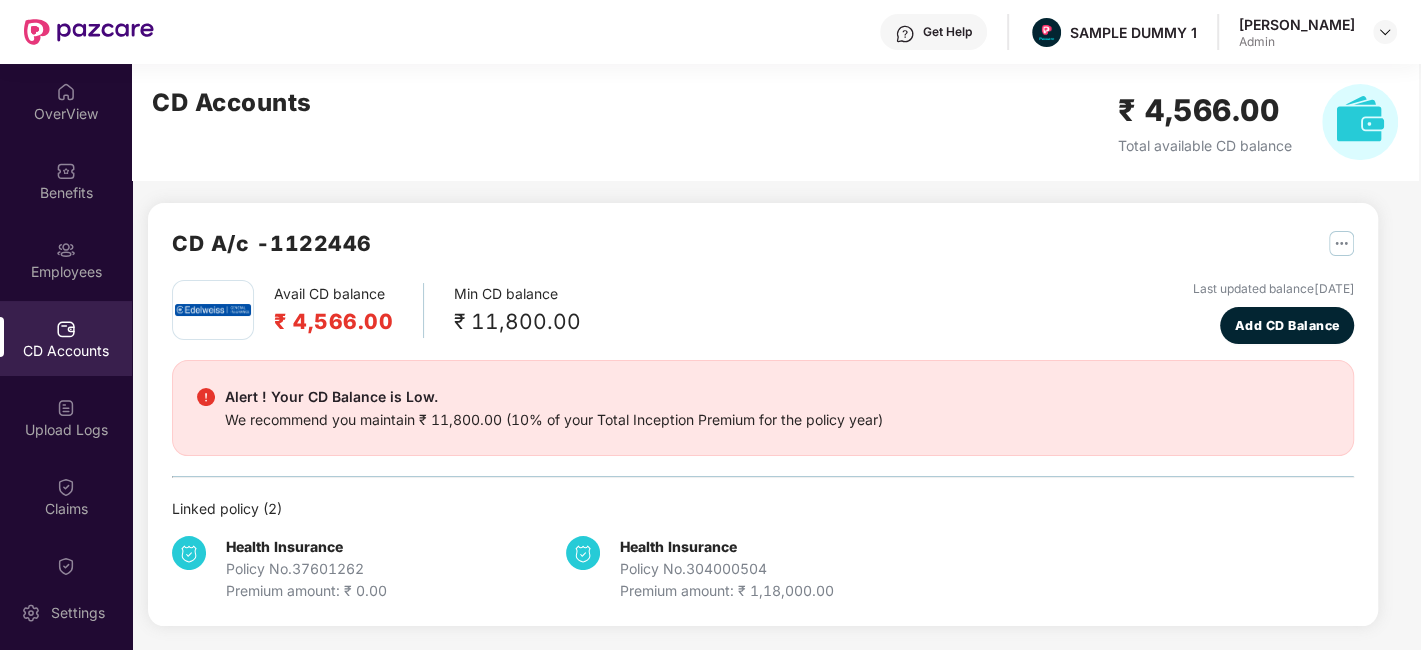 scroll, scrollTop: 0, scrollLeft: 0, axis: both 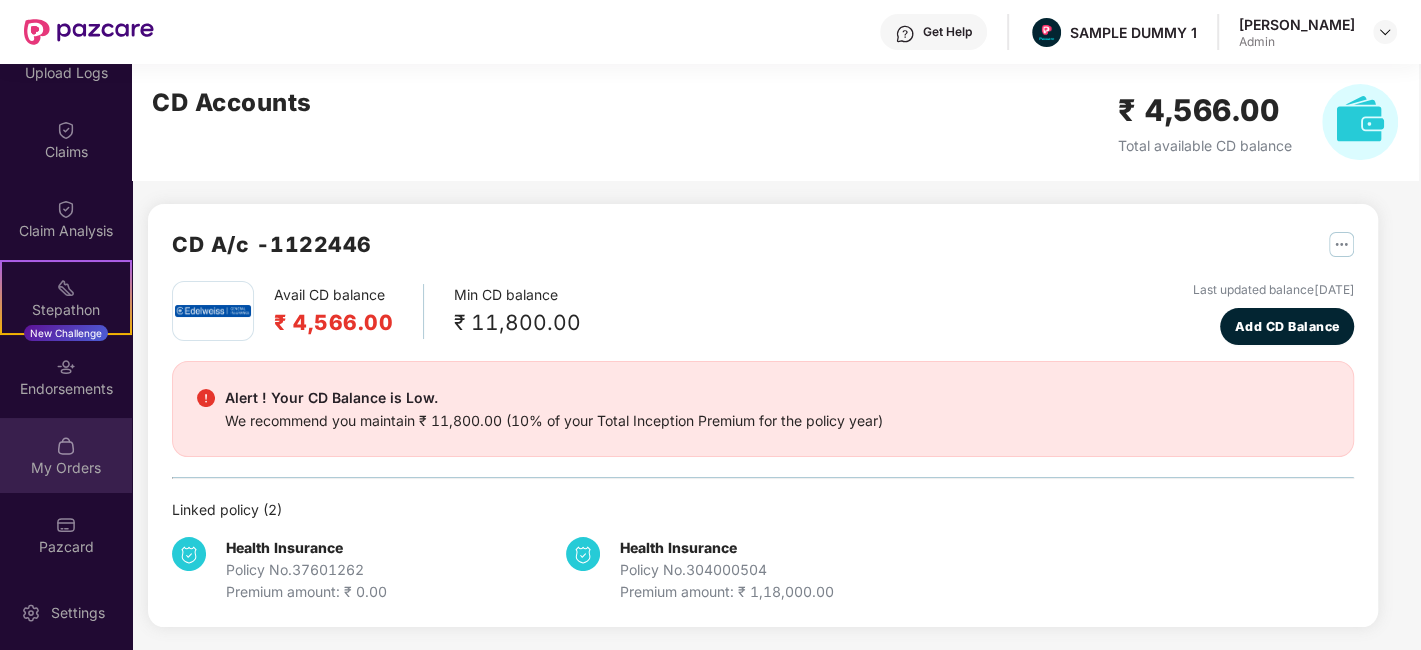 click on "My Orders" at bounding box center [66, 455] 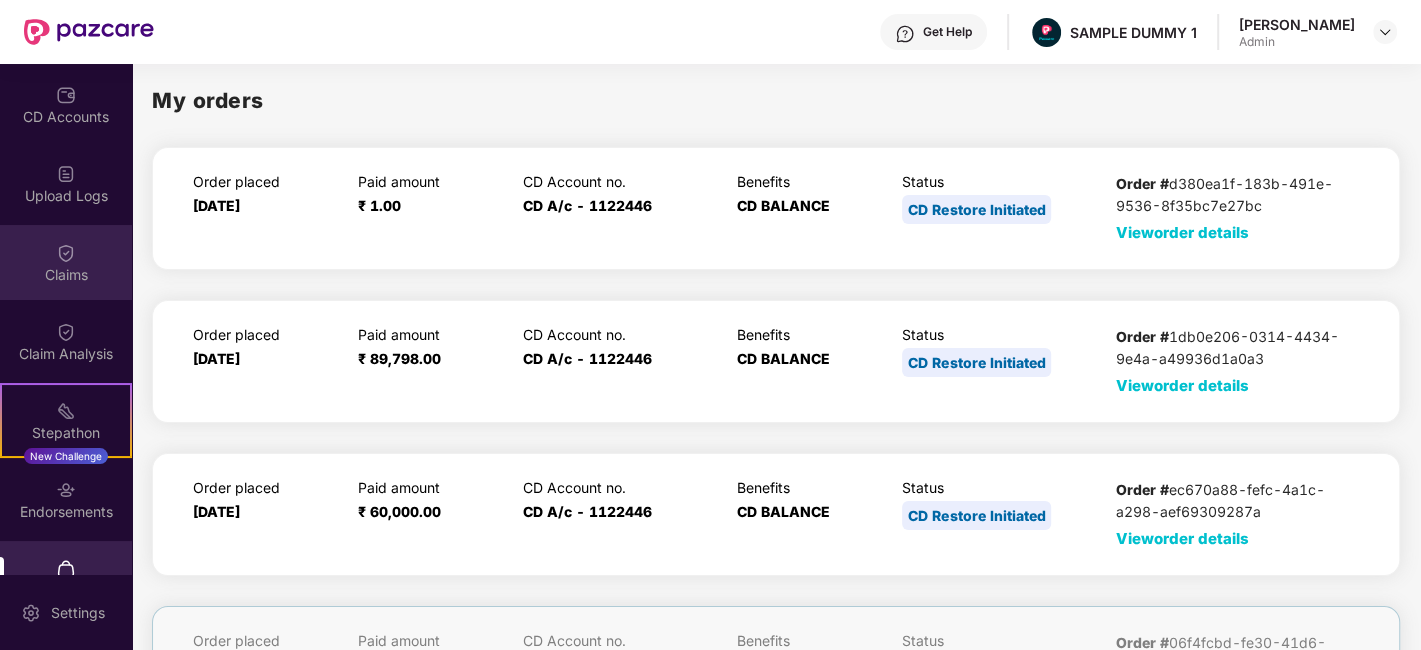 scroll, scrollTop: 357, scrollLeft: 0, axis: vertical 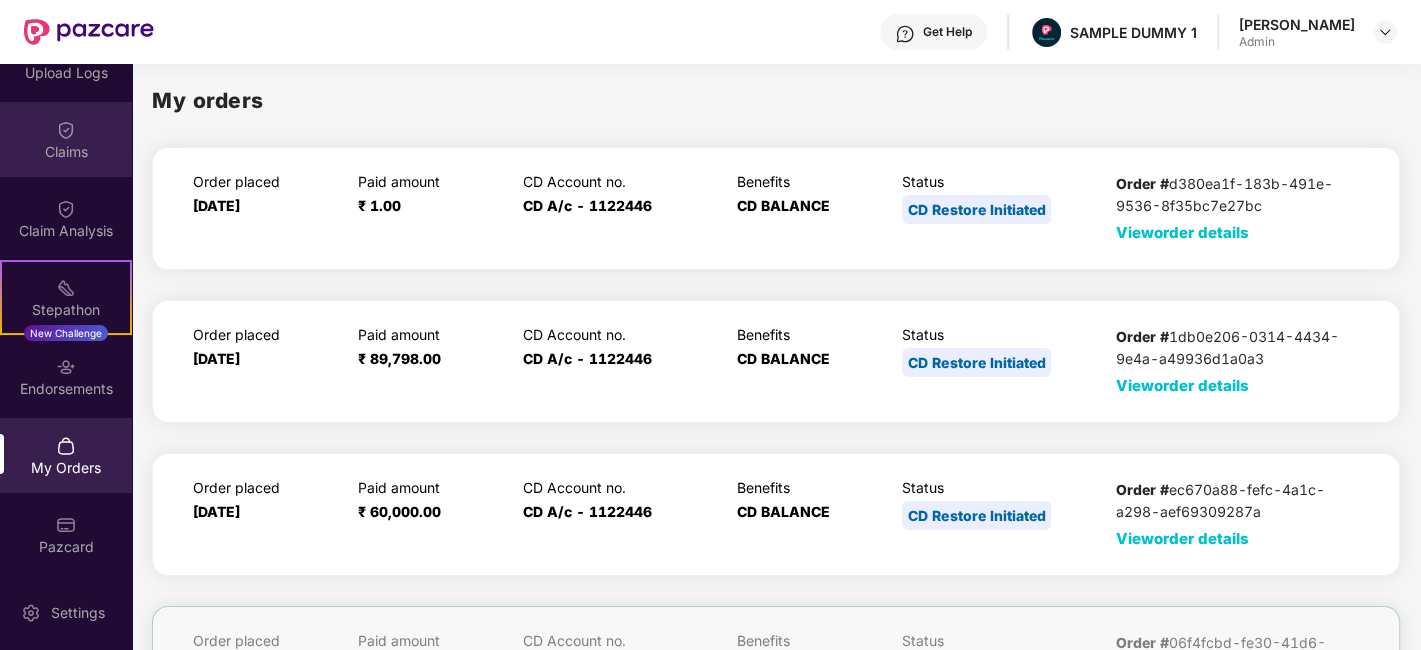 click on "Claims" at bounding box center (66, 139) 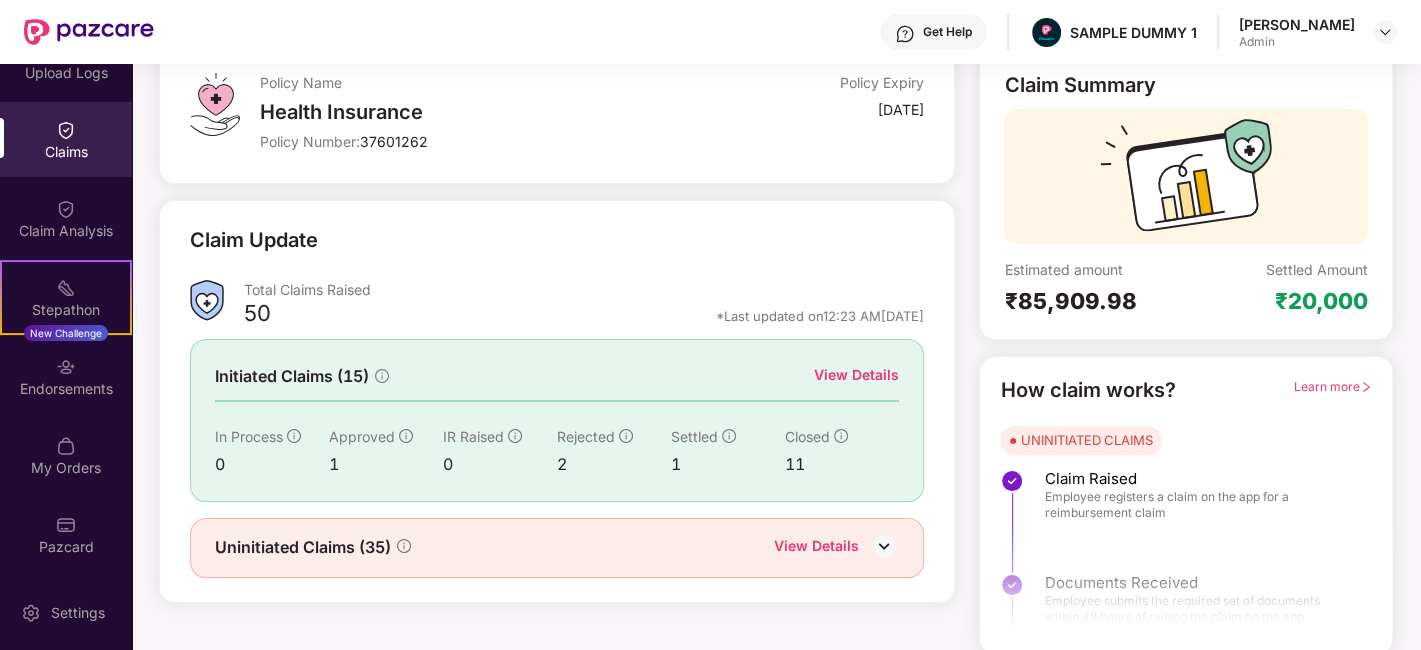 scroll, scrollTop: 131, scrollLeft: 0, axis: vertical 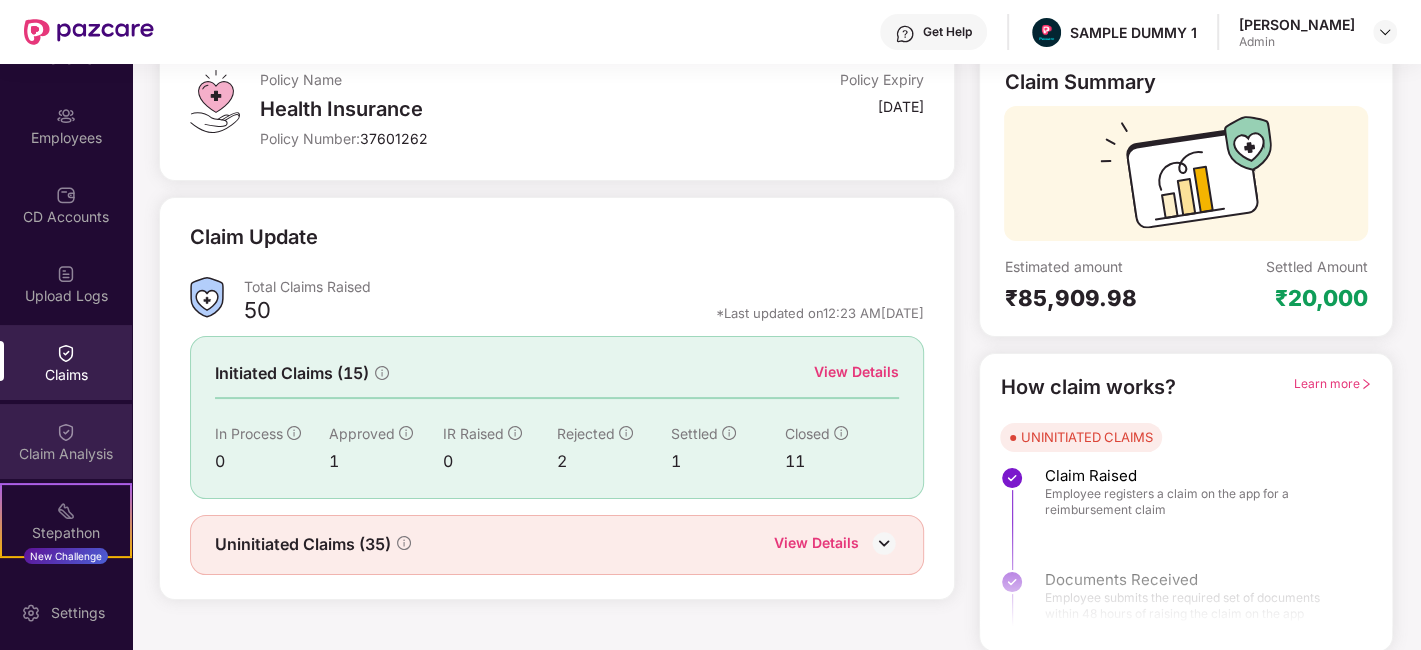 click on "Claim Analysis" at bounding box center [66, 454] 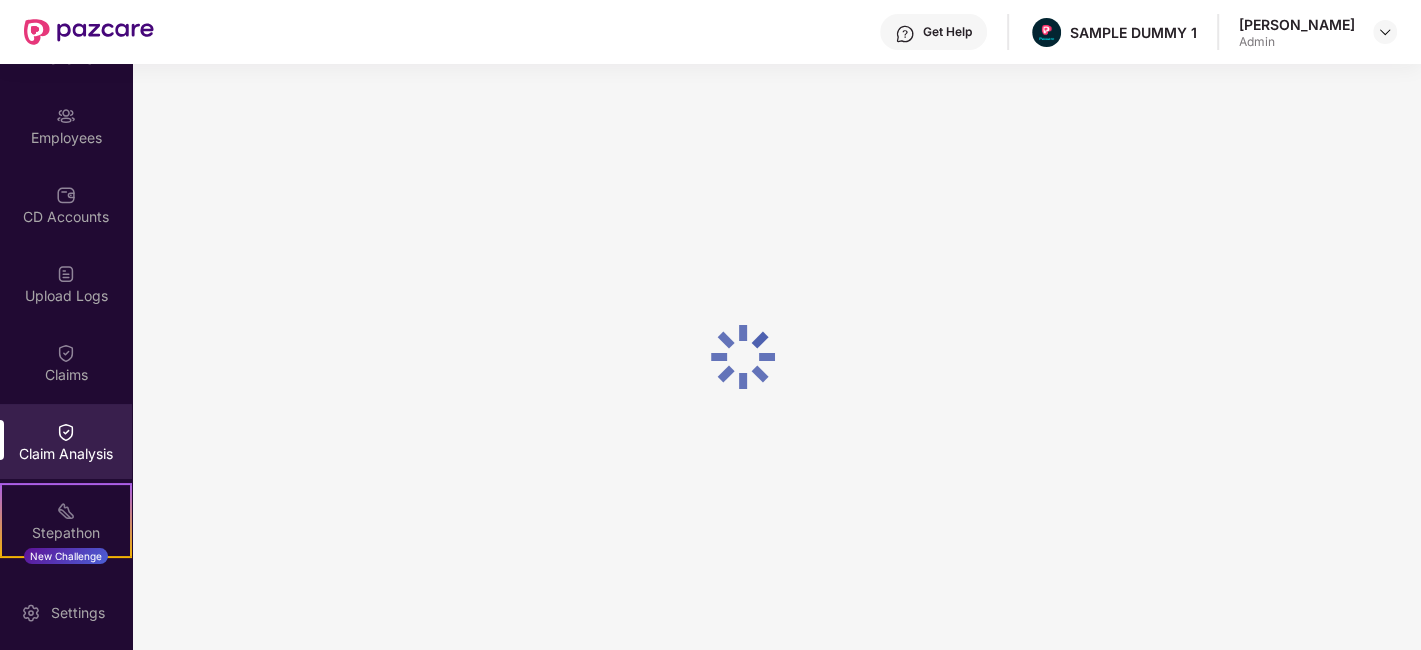 scroll, scrollTop: 0, scrollLeft: 0, axis: both 